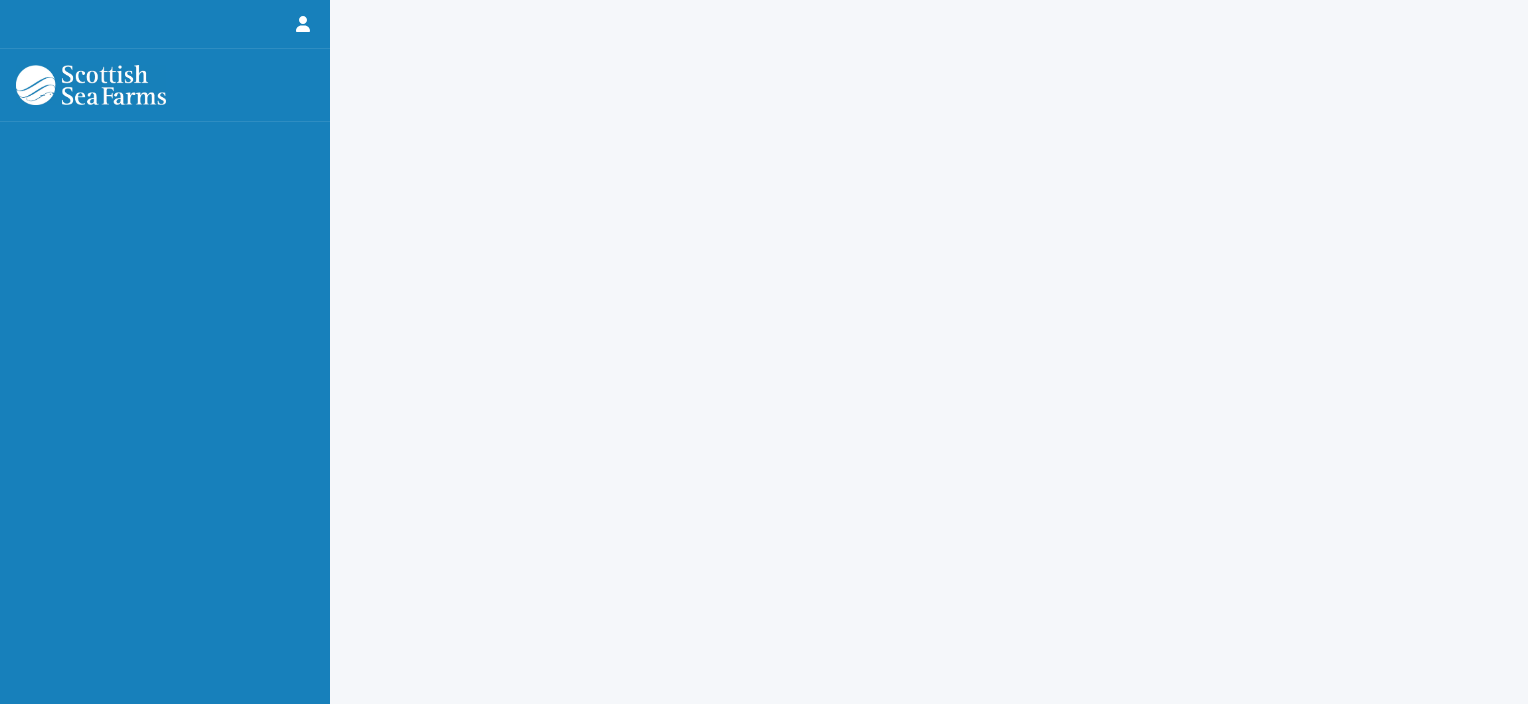 scroll, scrollTop: 0, scrollLeft: 0, axis: both 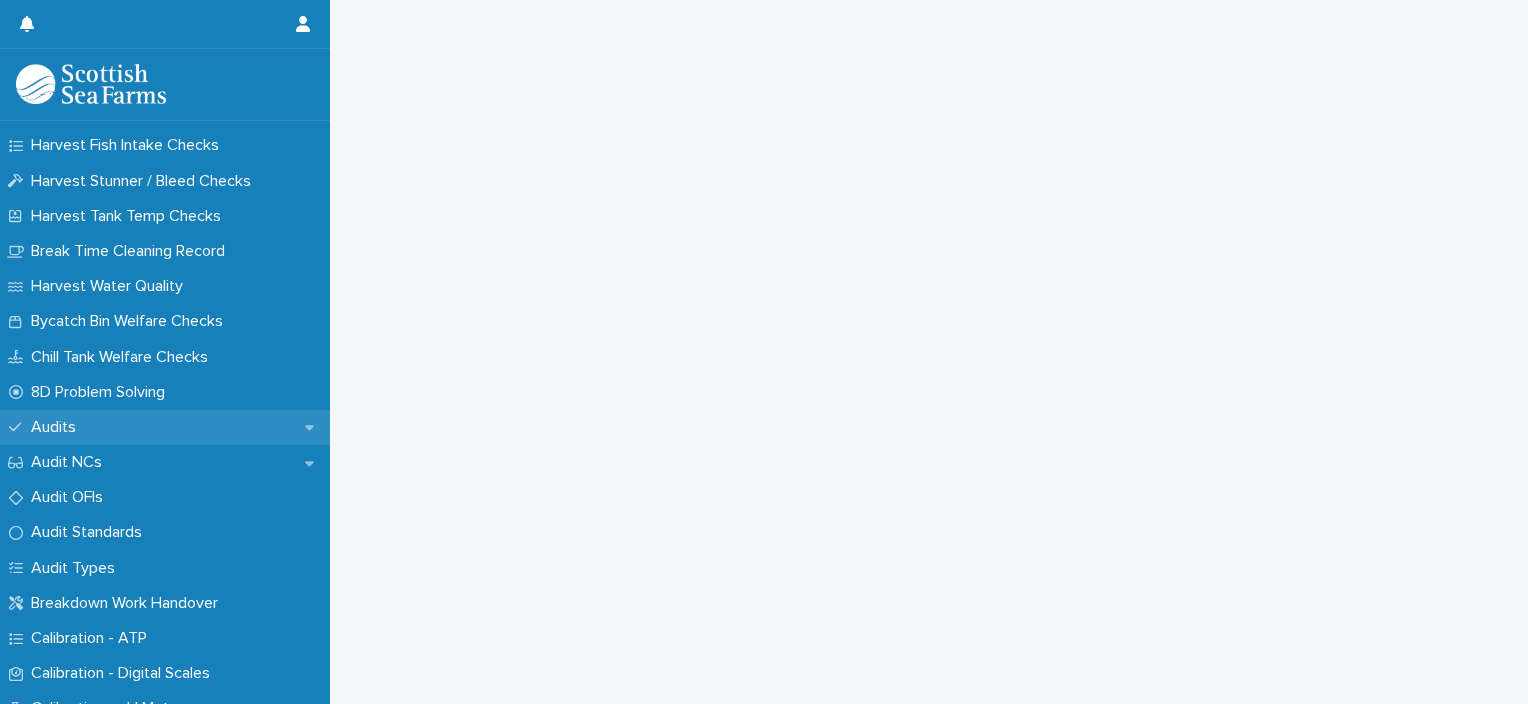 click on "Audits" at bounding box center (165, 427) 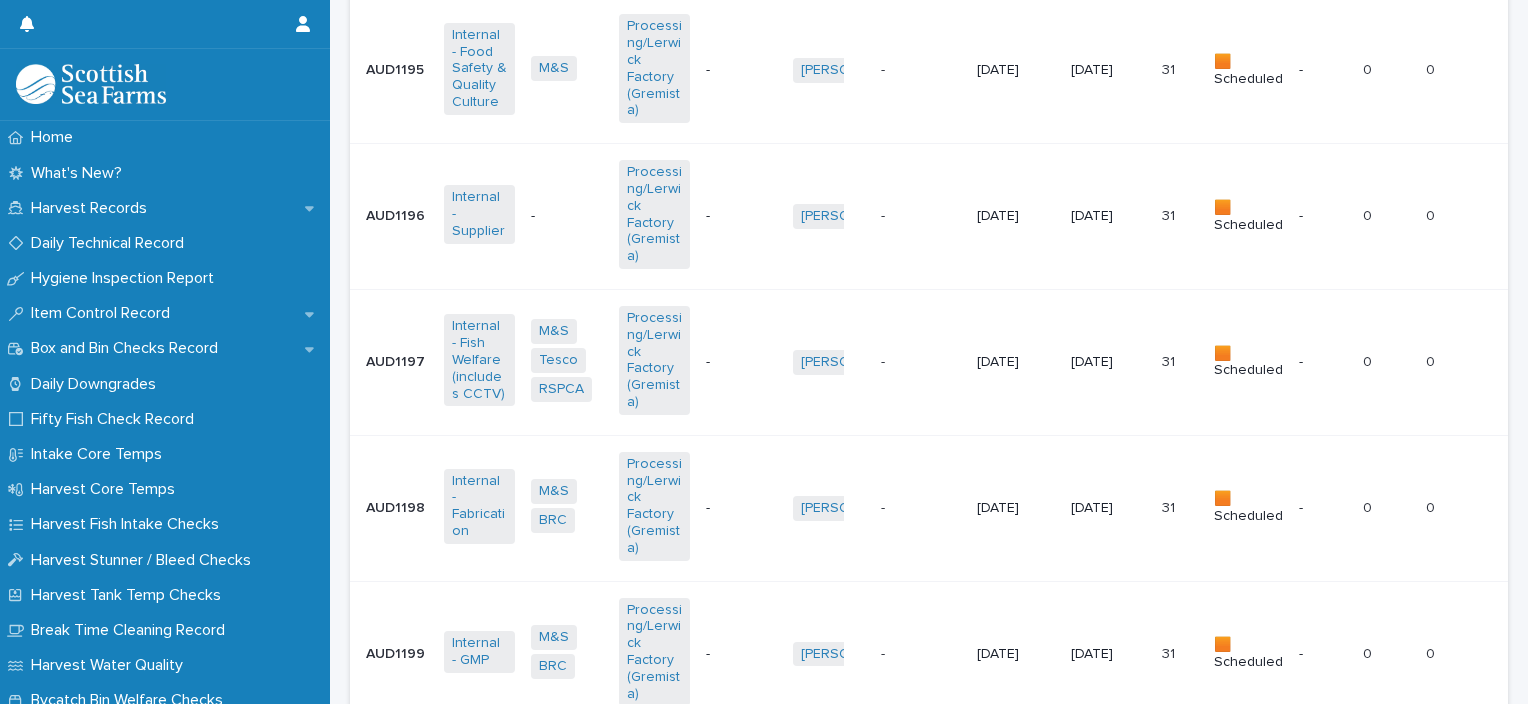 scroll, scrollTop: 4909, scrollLeft: 0, axis: vertical 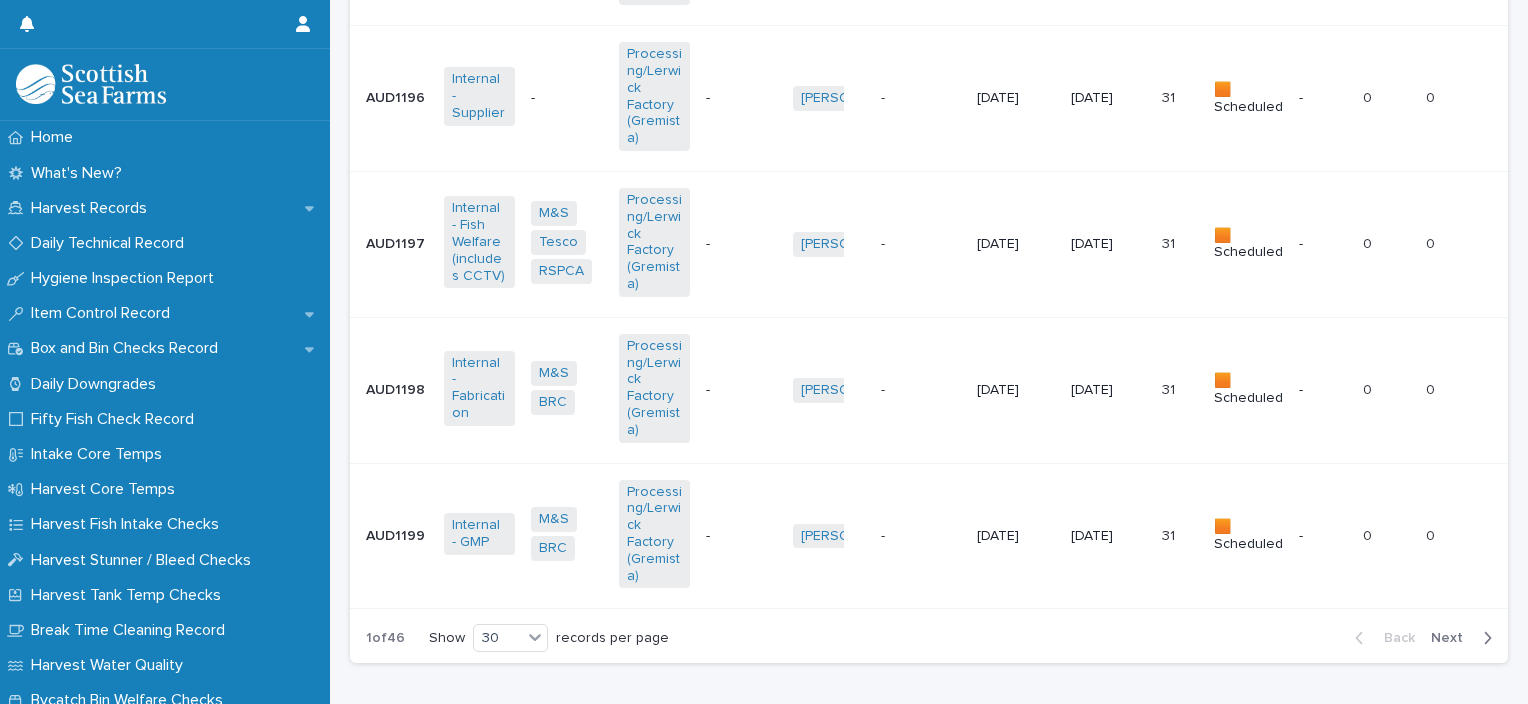 click on "Next" at bounding box center [1453, 638] 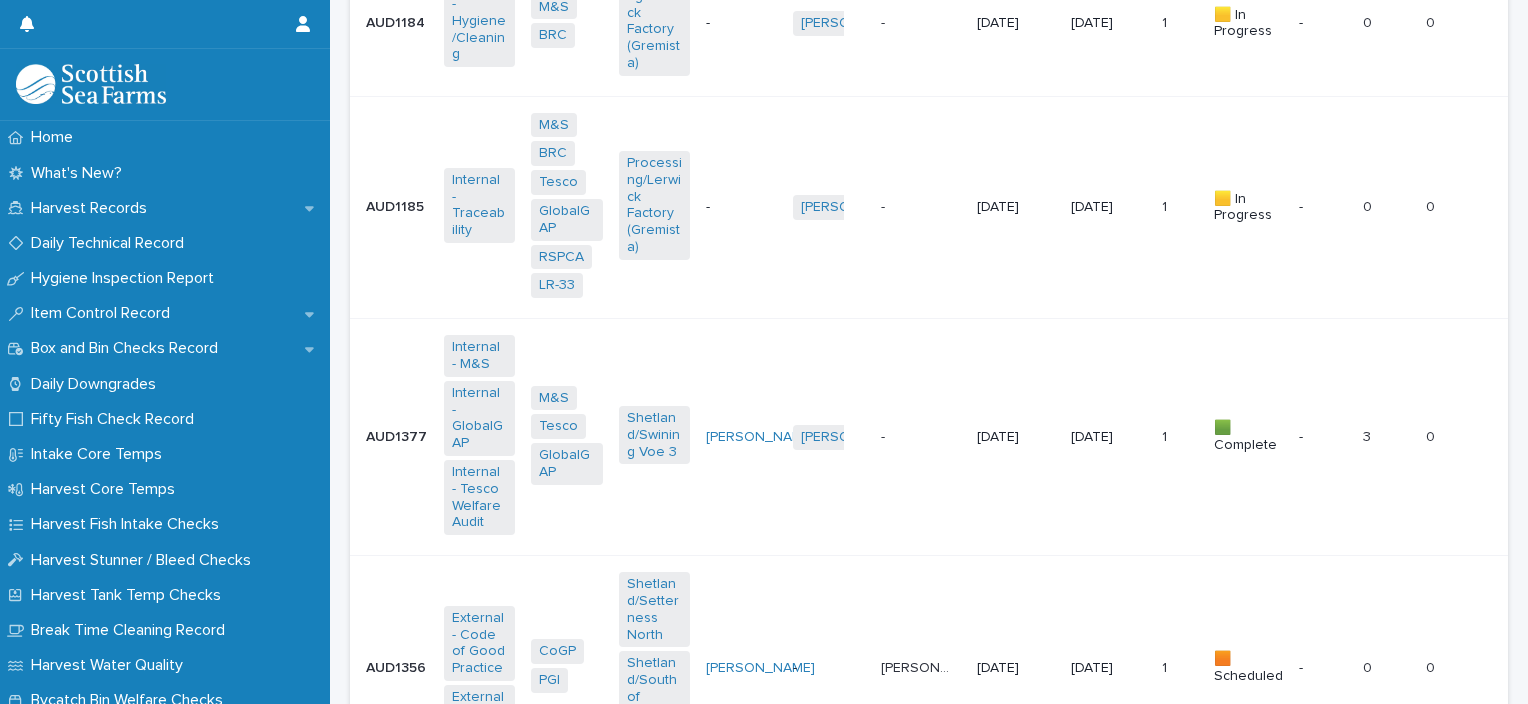 scroll, scrollTop: 3068, scrollLeft: 0, axis: vertical 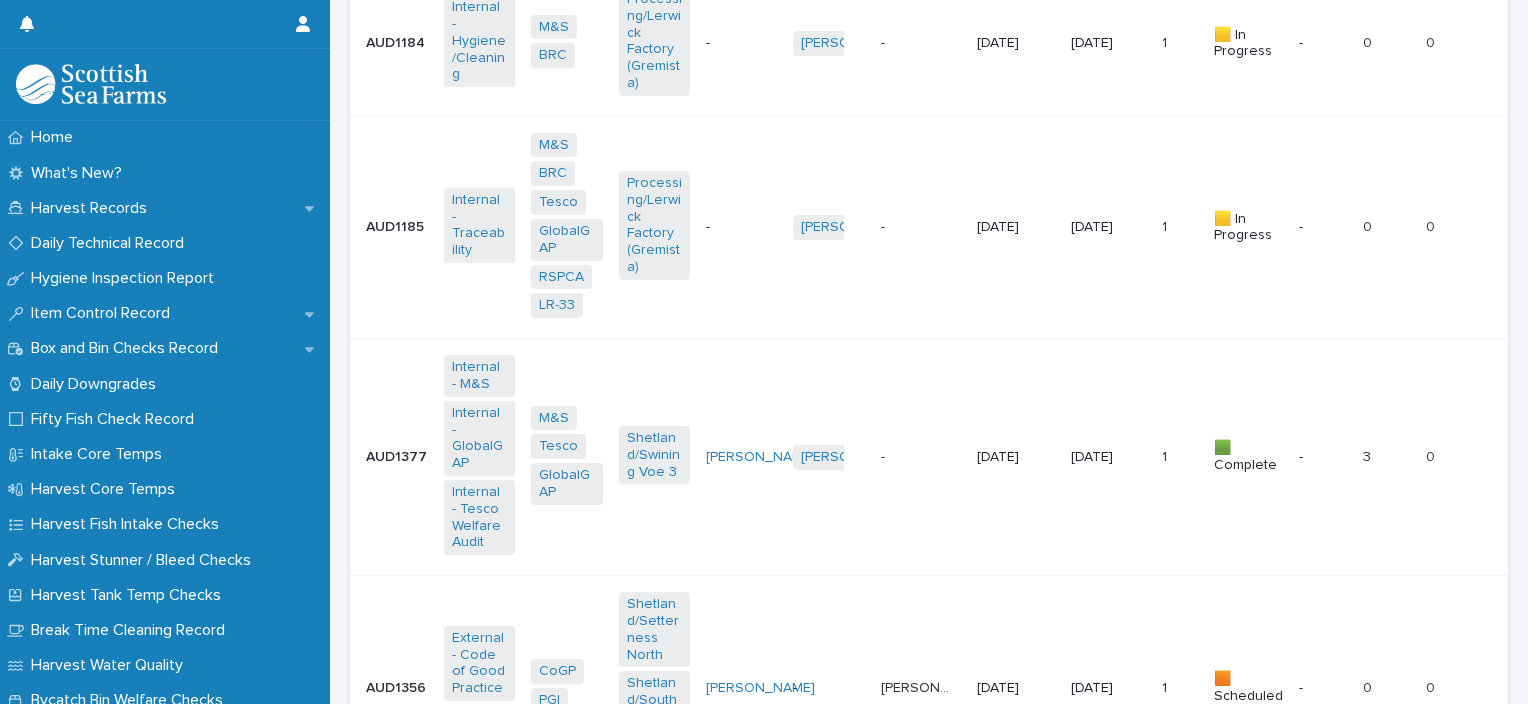 click on "[DATE]" at bounding box center [1106, 457] 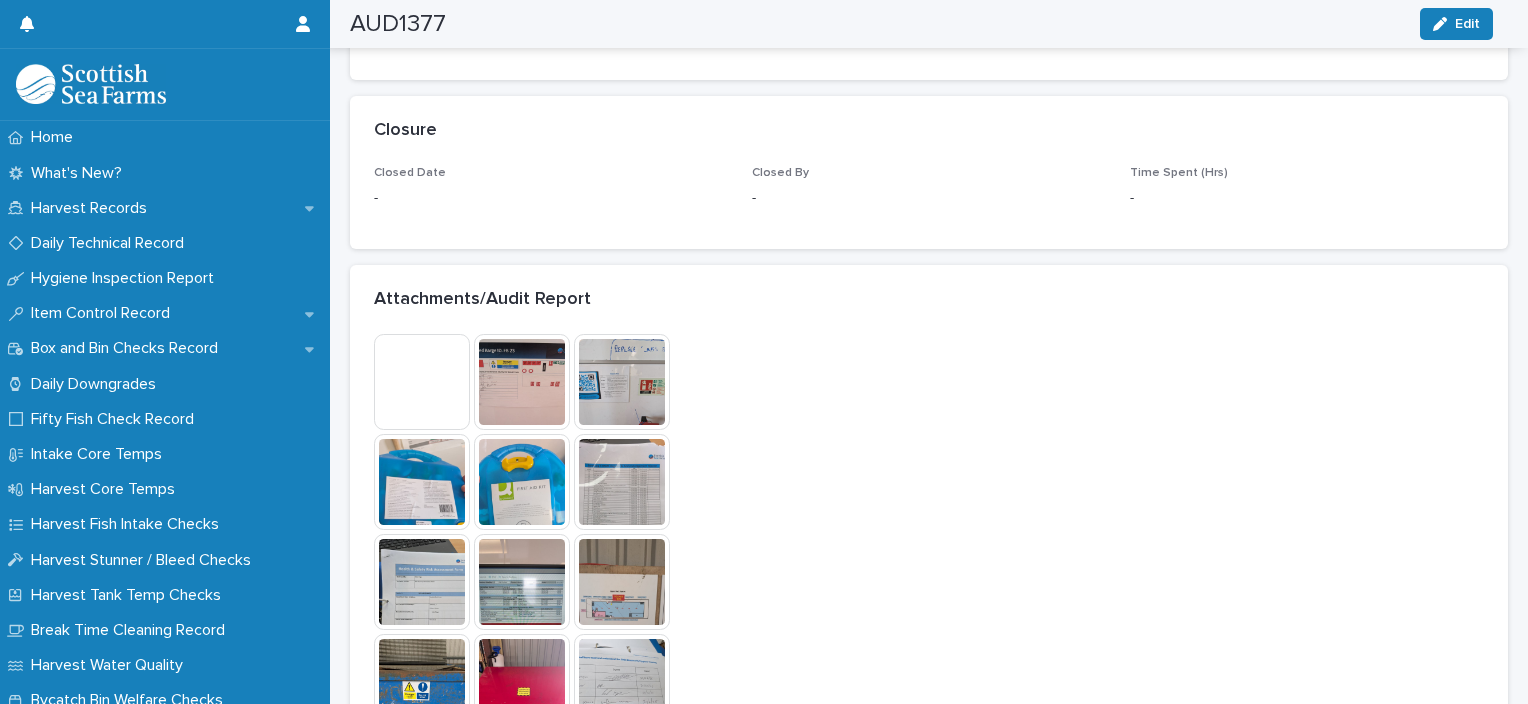 scroll, scrollTop: 1443, scrollLeft: 0, axis: vertical 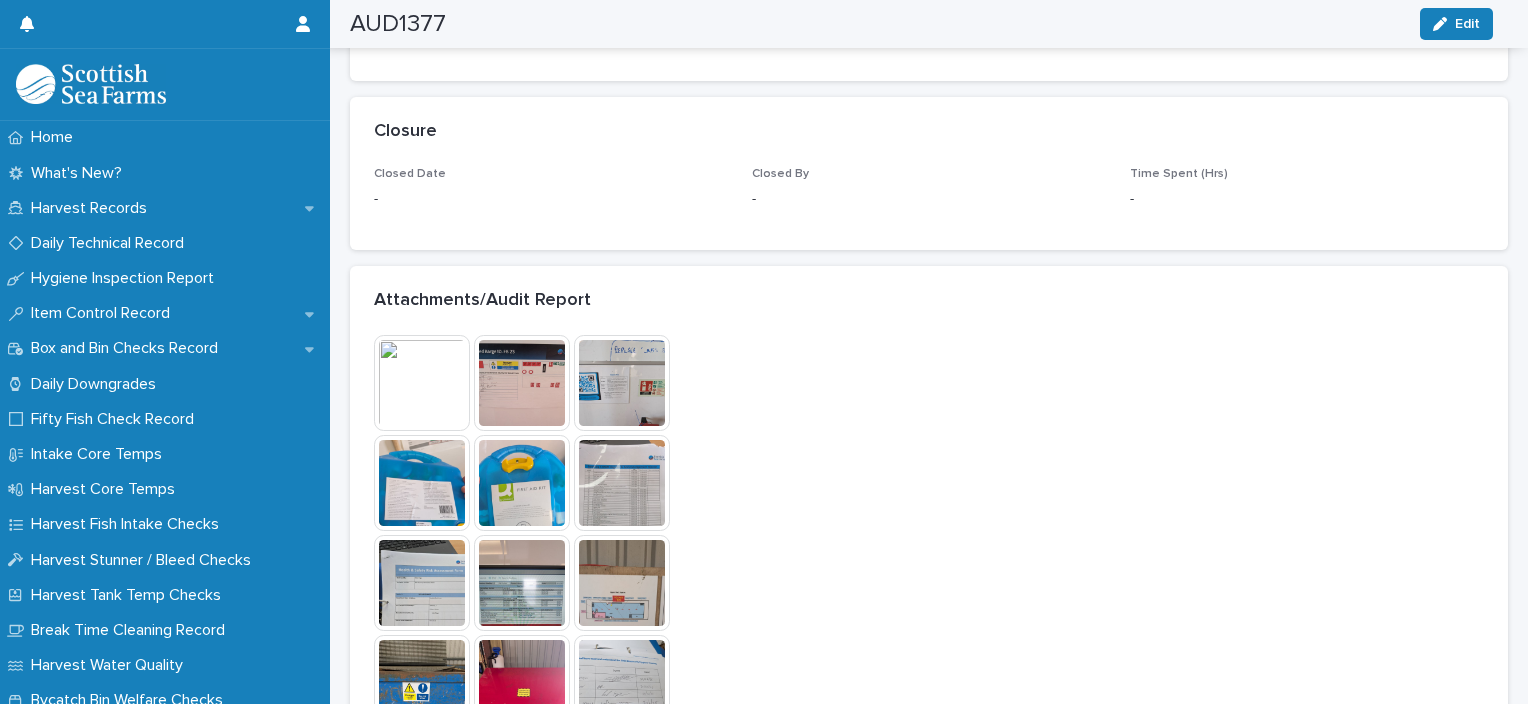 click at bounding box center (422, 383) 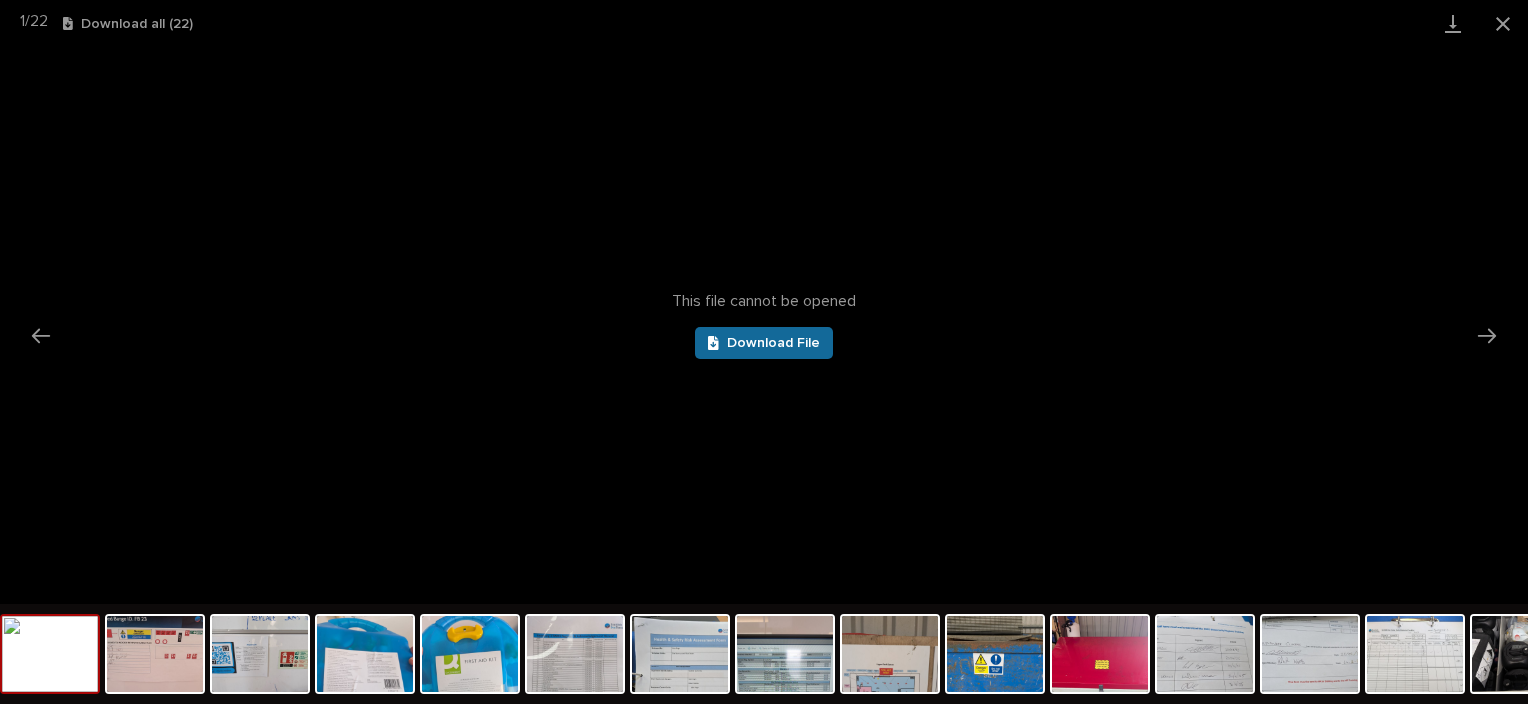 click on "Download File" at bounding box center (773, 343) 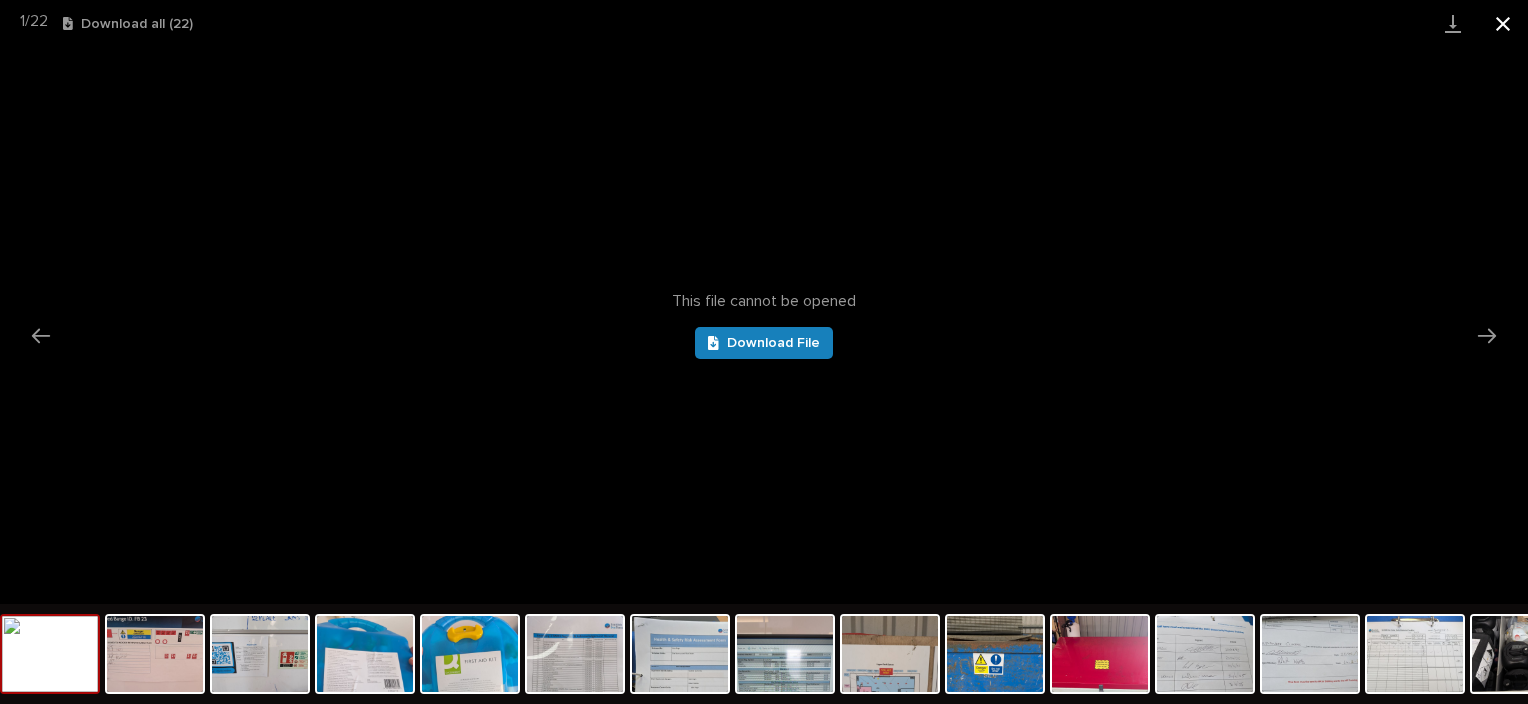 click at bounding box center [1503, 23] 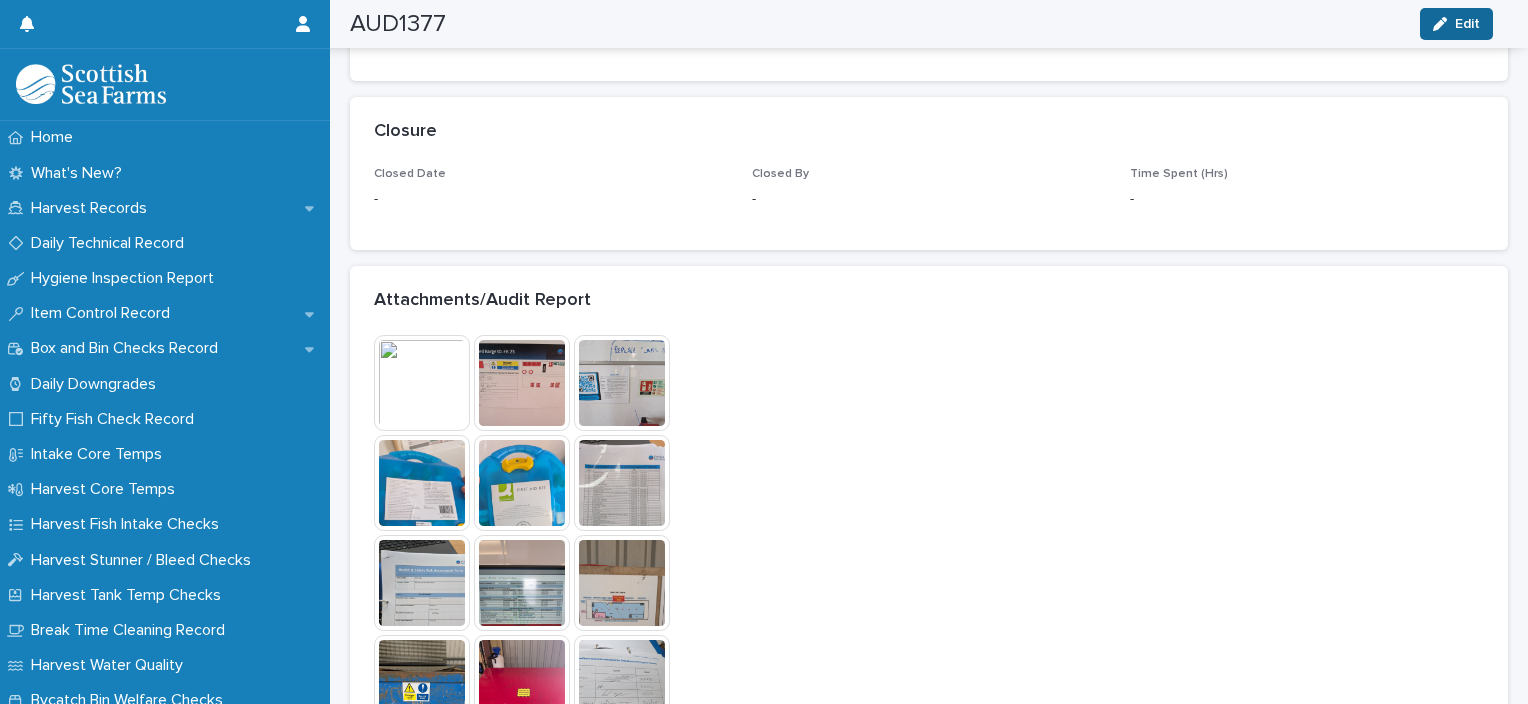 click at bounding box center [1444, 24] 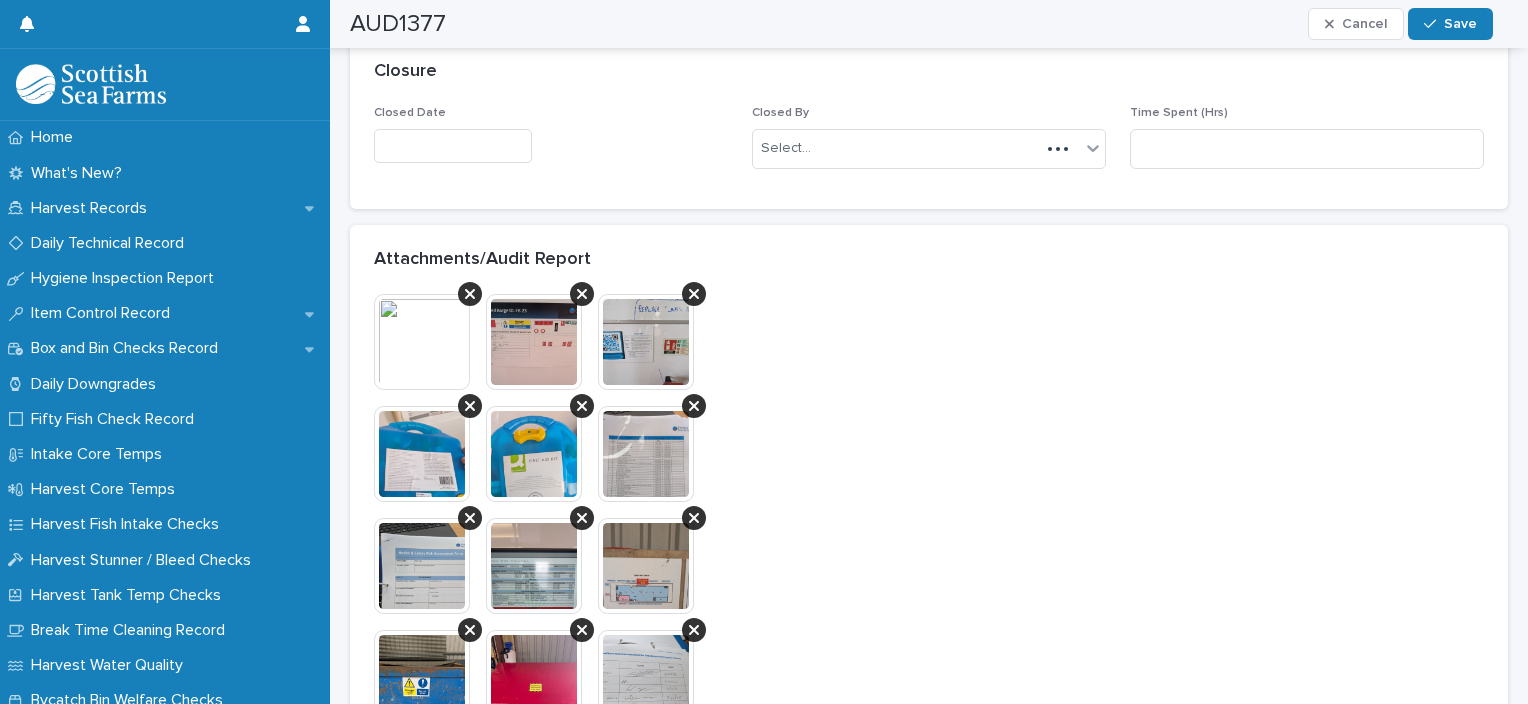 scroll, scrollTop: 1626, scrollLeft: 0, axis: vertical 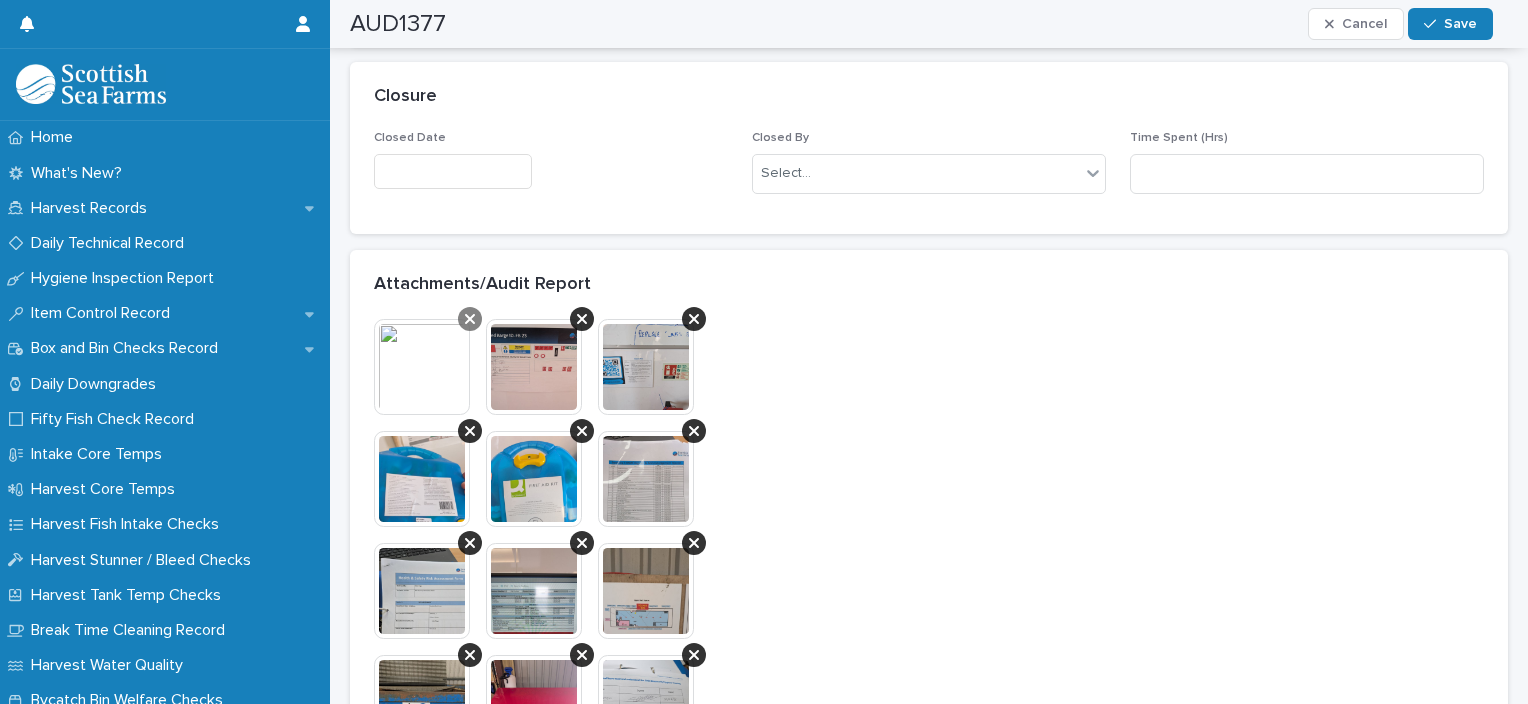 click 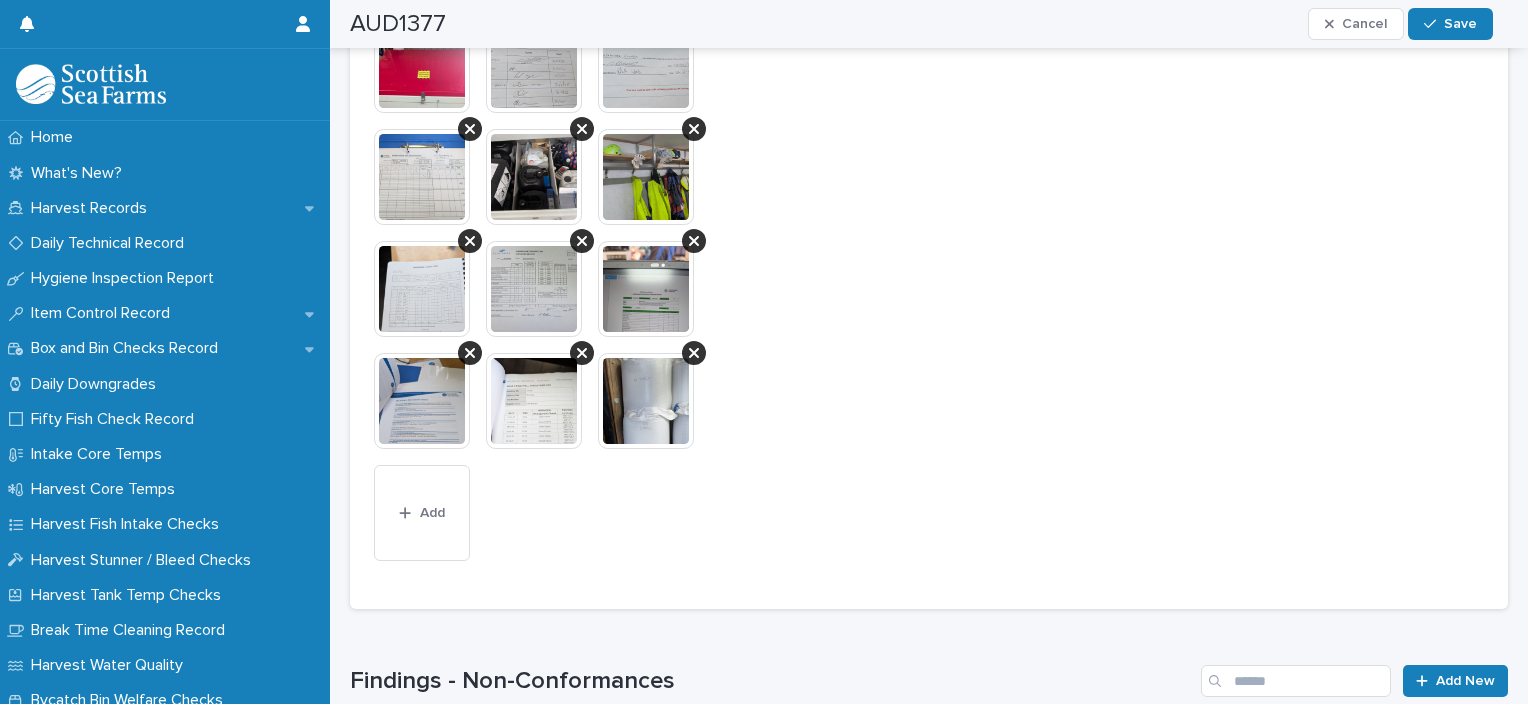 scroll, scrollTop: 2332, scrollLeft: 0, axis: vertical 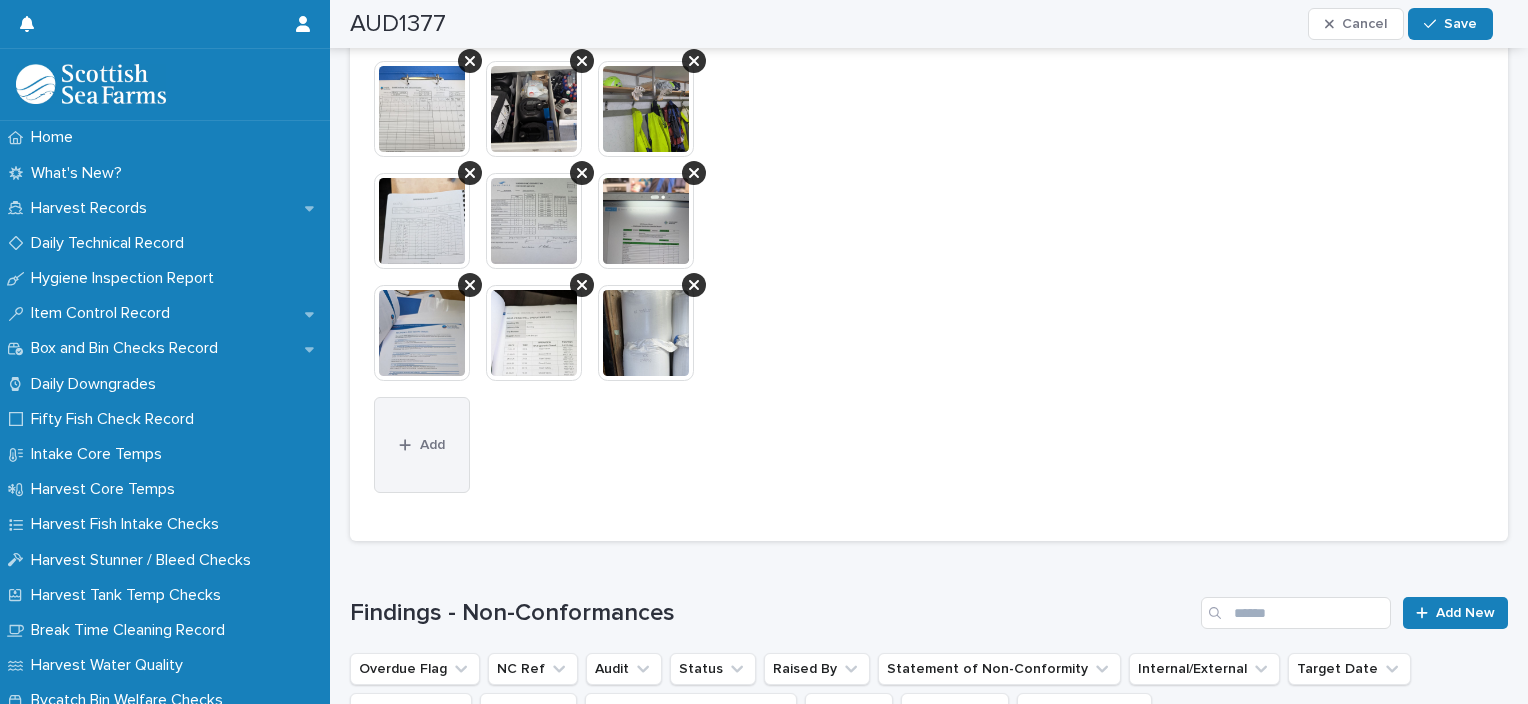 click on "Add" at bounding box center (422, 445) 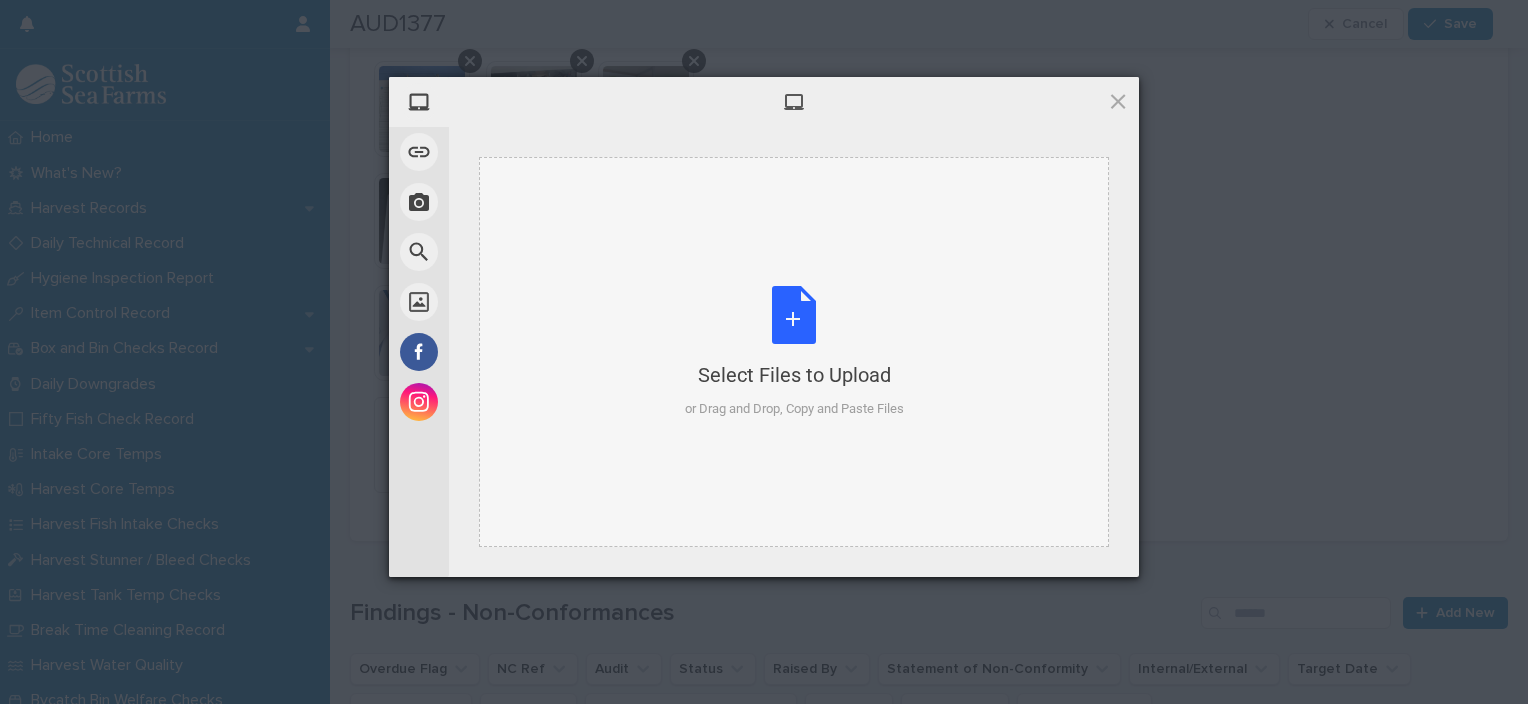 click on "Select Files to Upload
or Drag and Drop, Copy and Paste Files" at bounding box center (794, 352) 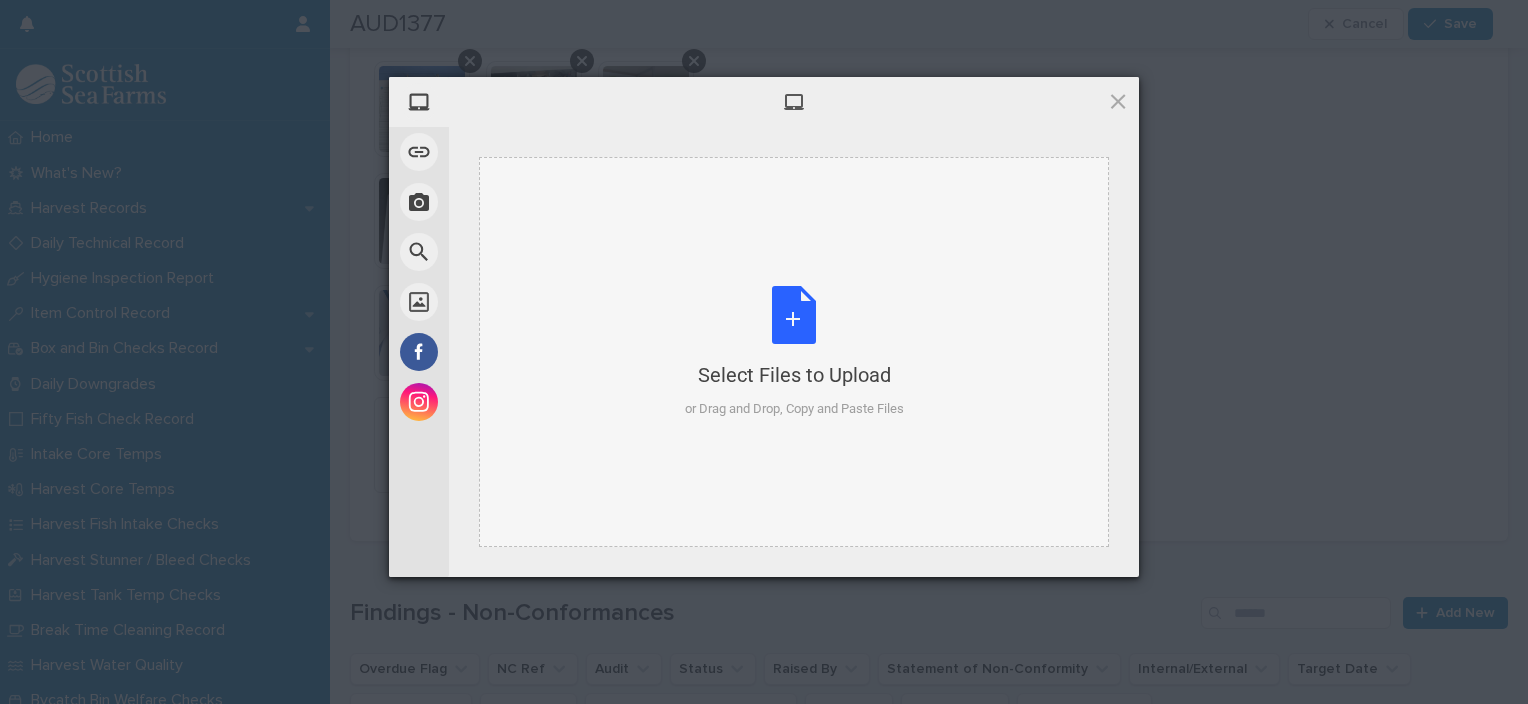 click on "Select Files to Upload
or Drag and Drop, Copy and Paste Files" at bounding box center (794, 352) 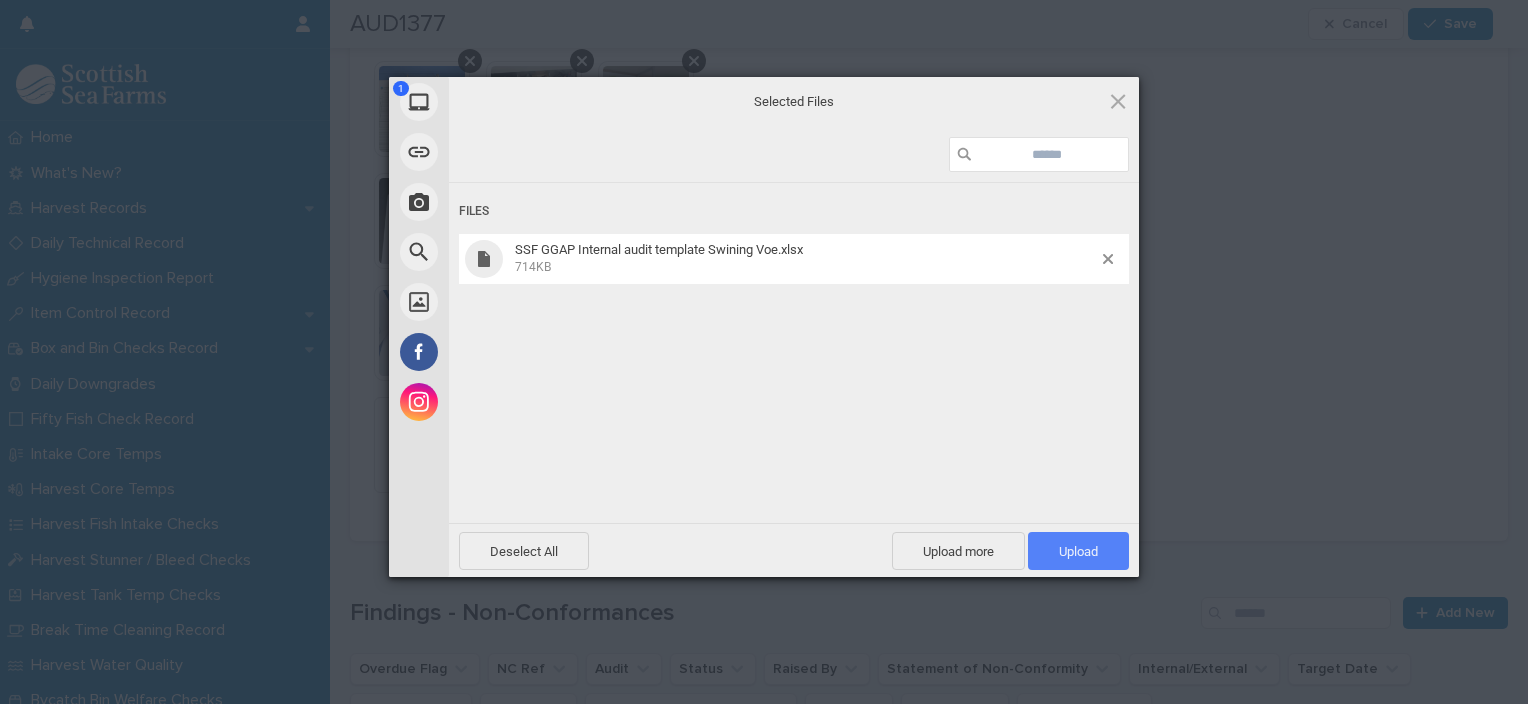 click on "Upload
1" at bounding box center [1078, 551] 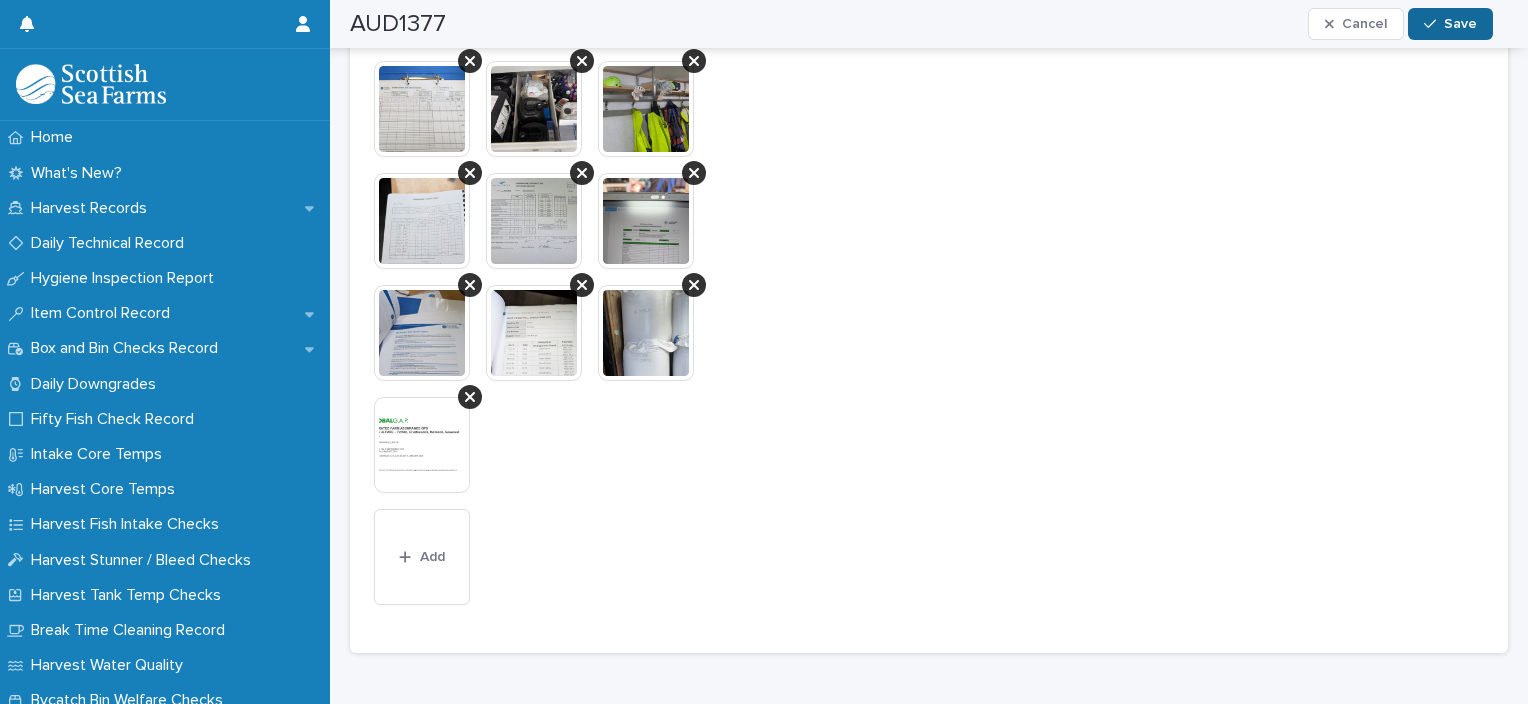 click on "Save" at bounding box center (1460, 24) 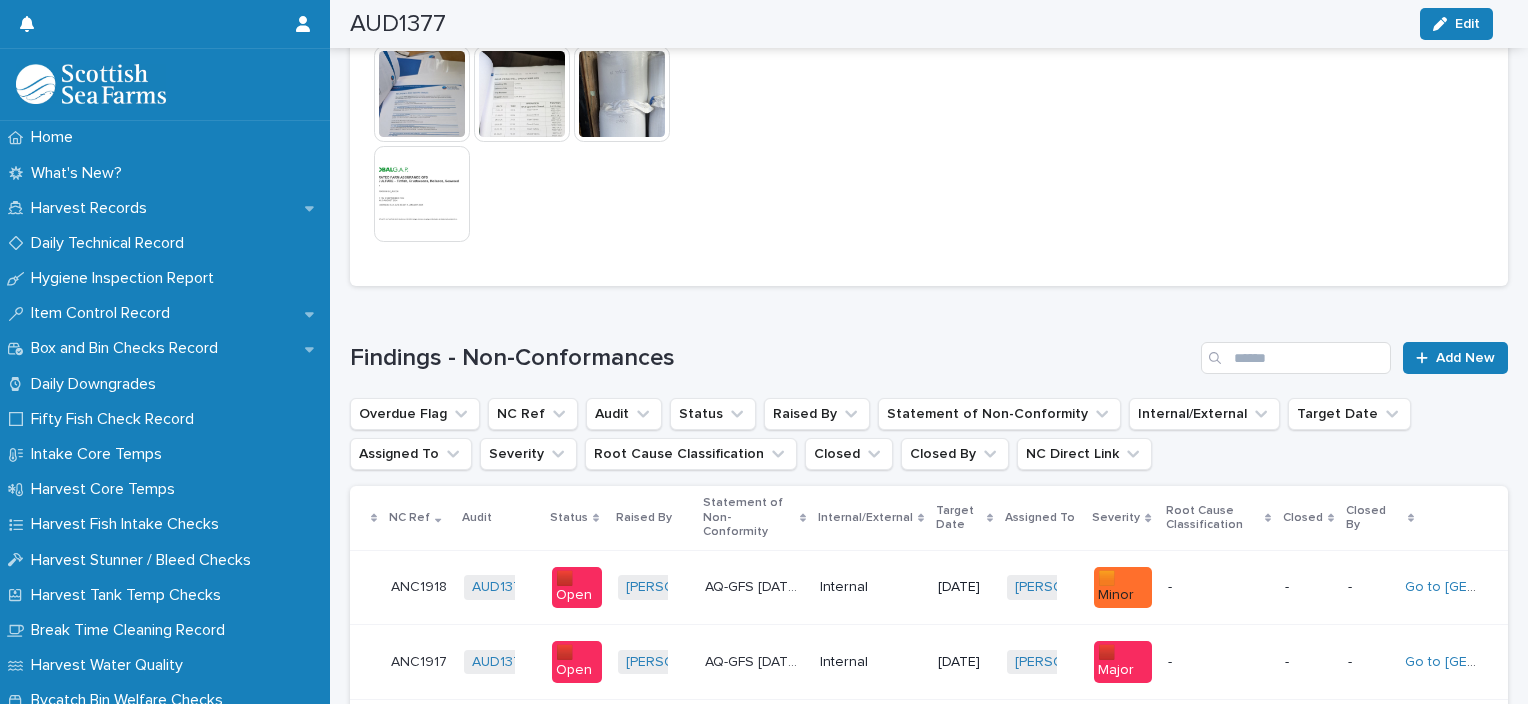 click at bounding box center (422, 194) 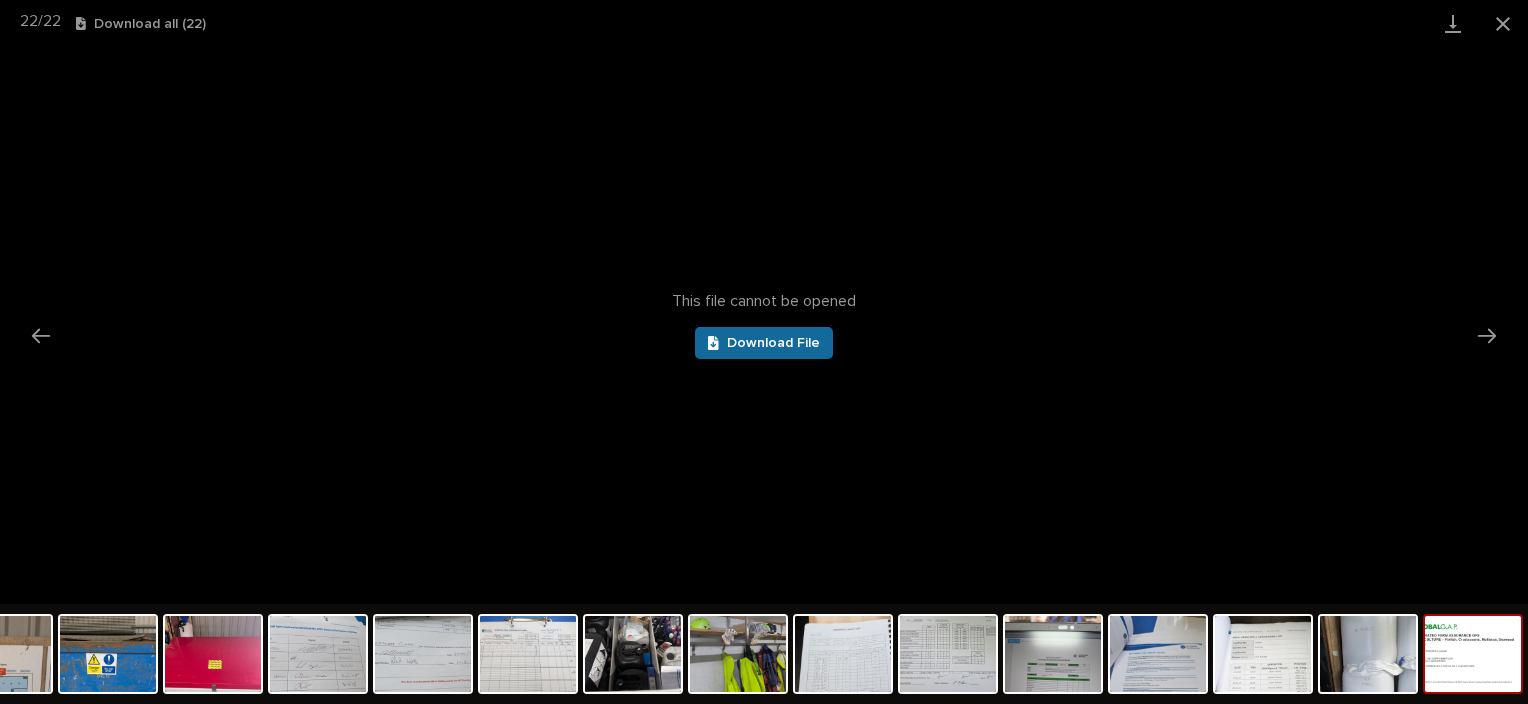 click on "Download File" at bounding box center [764, 343] 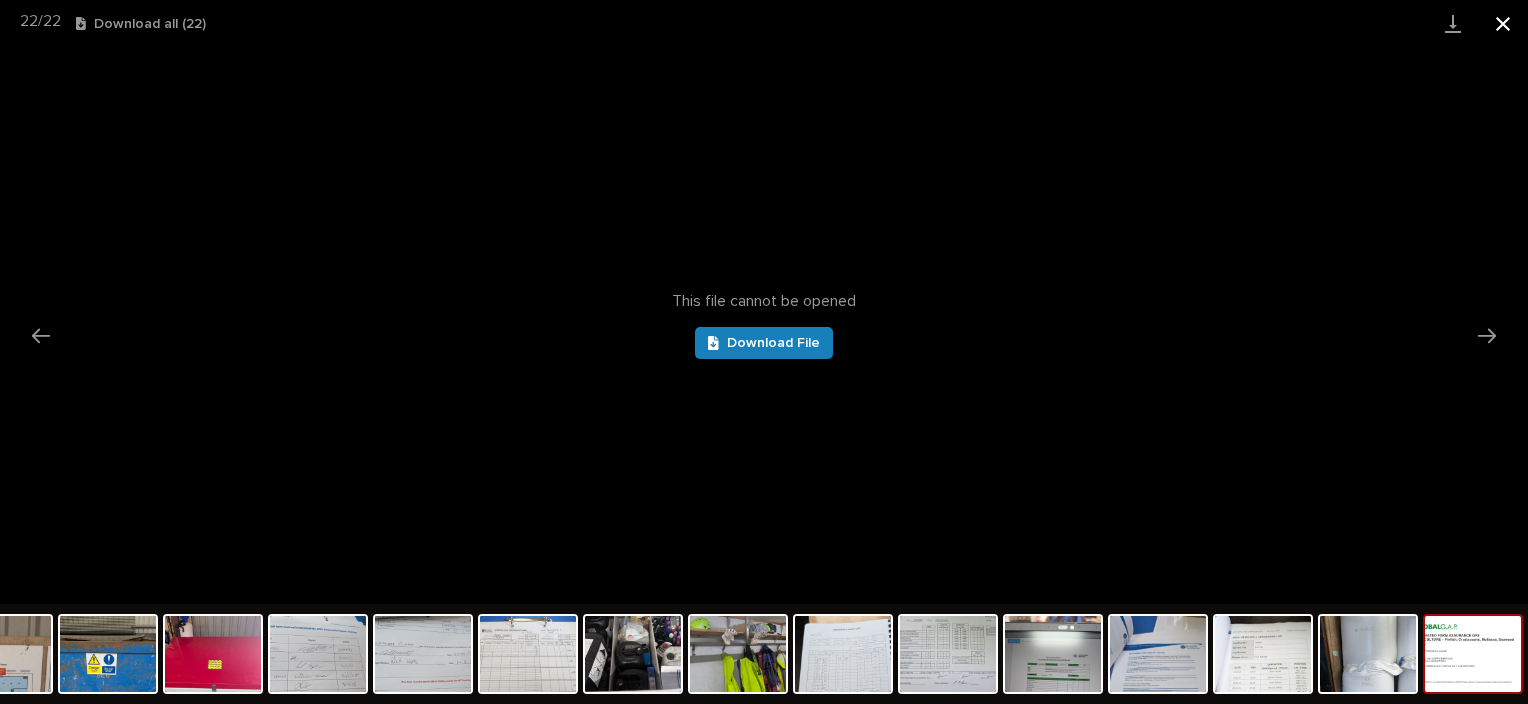 click at bounding box center (1503, 23) 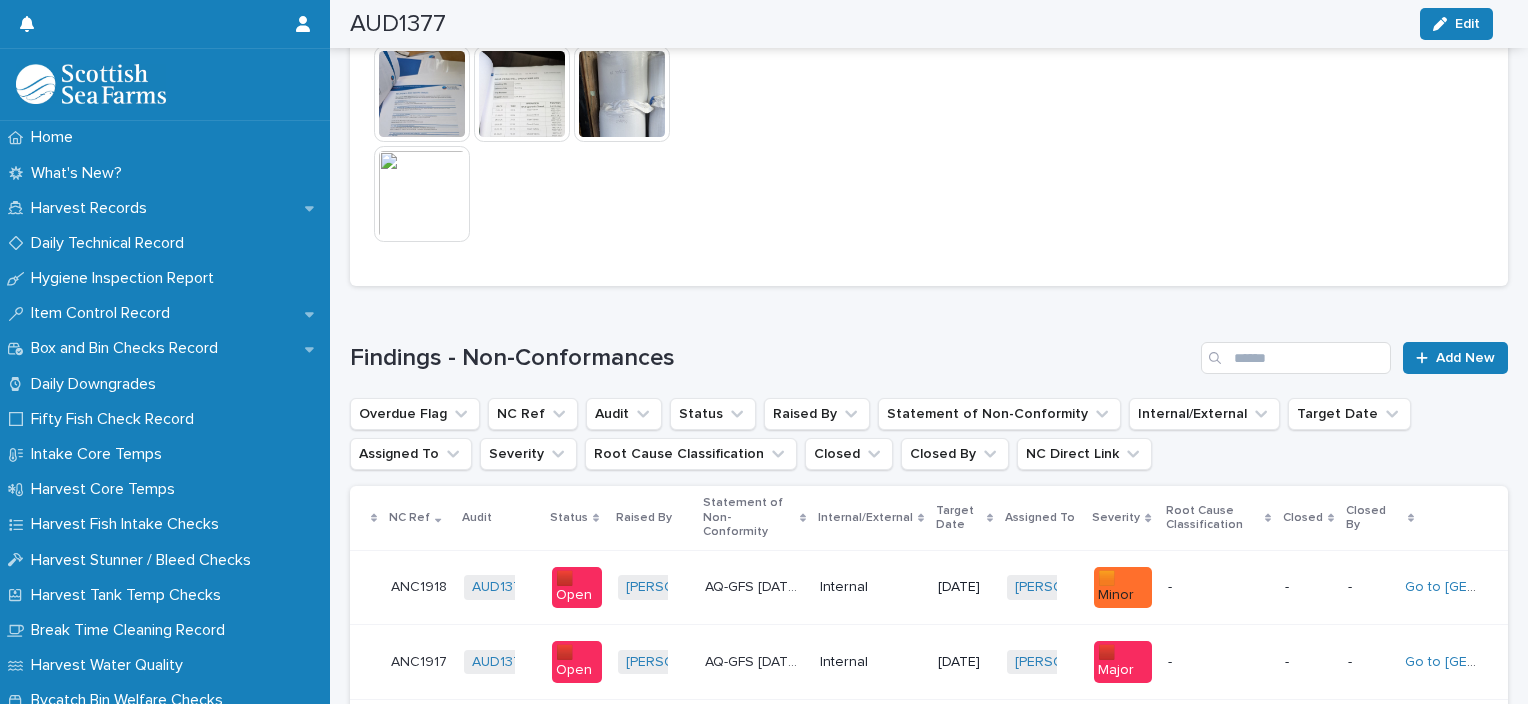 click at bounding box center (422, 194) 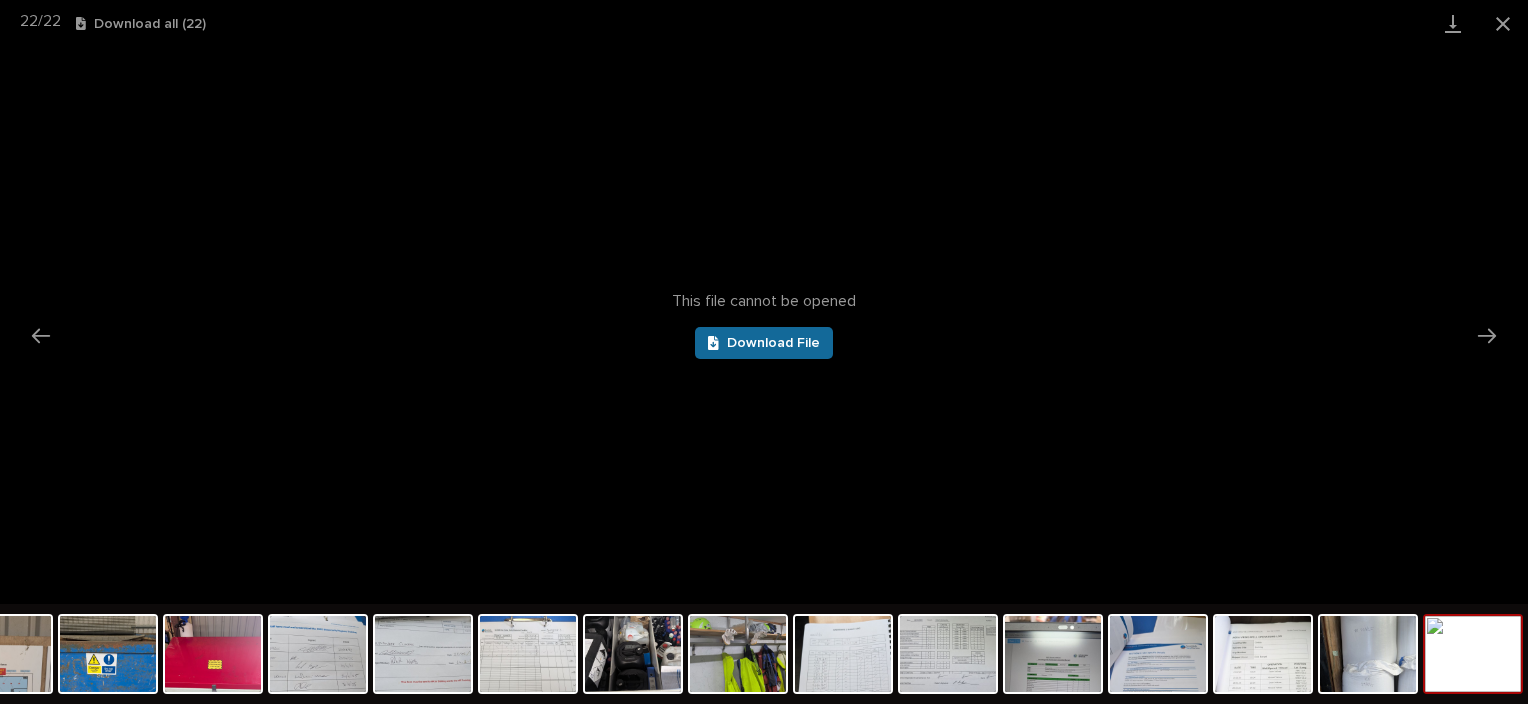 click on "Download File" at bounding box center (764, 343) 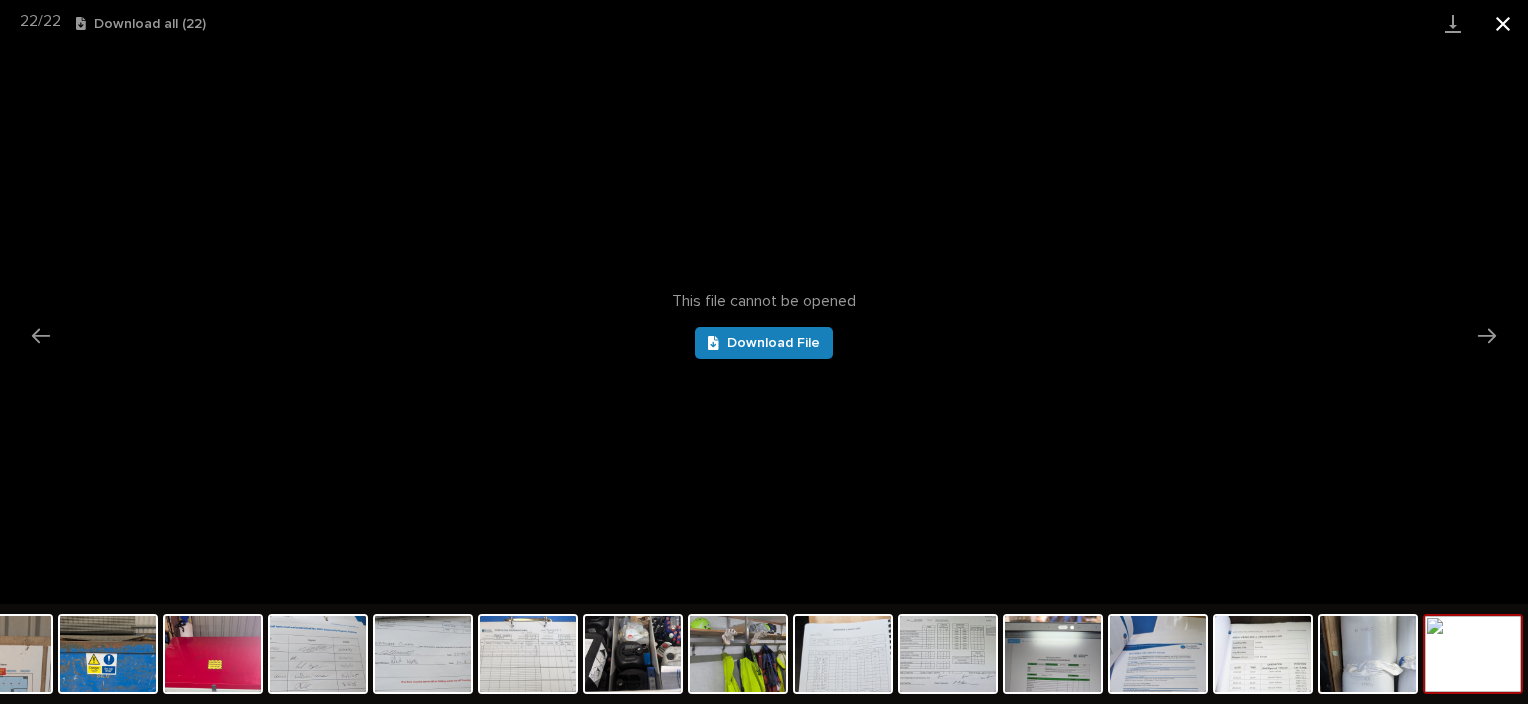 click at bounding box center [1503, 23] 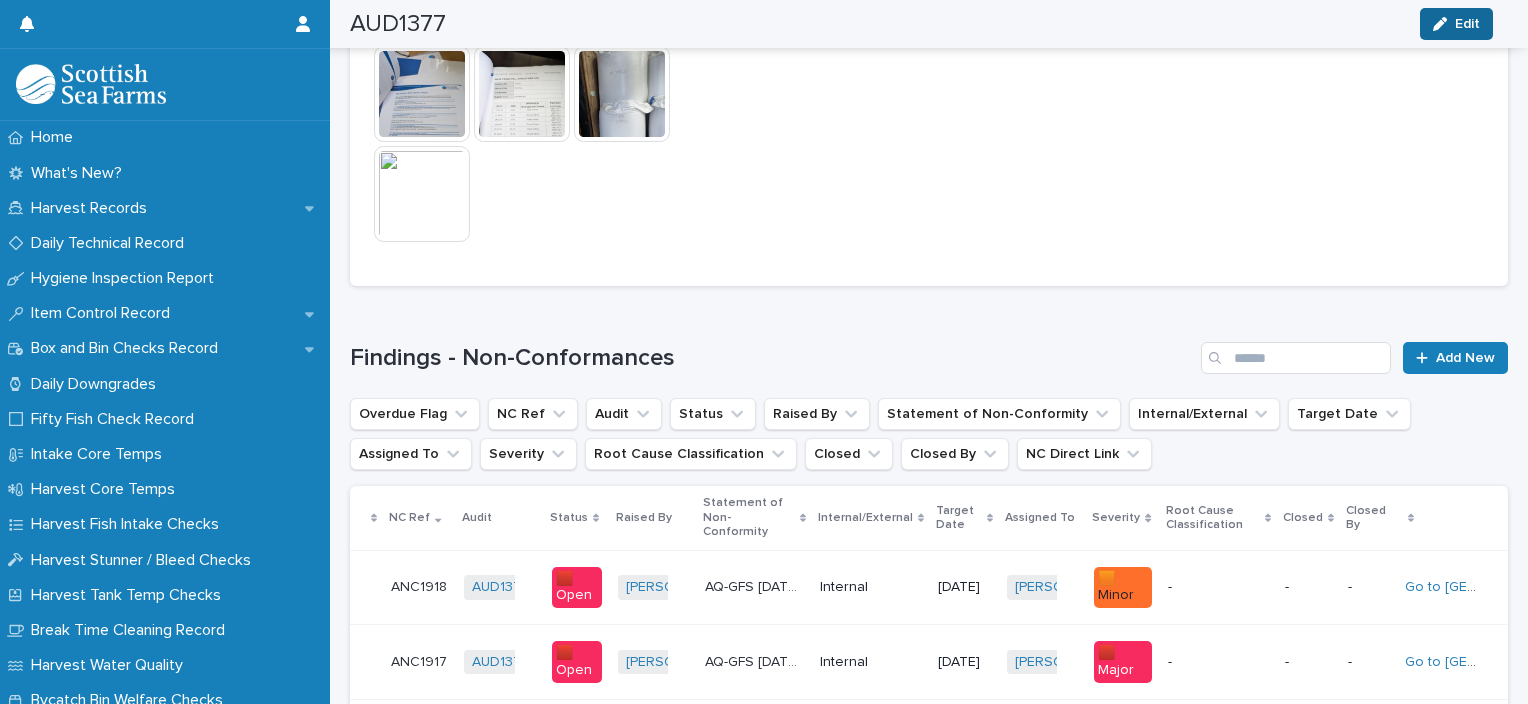 click at bounding box center (1444, 24) 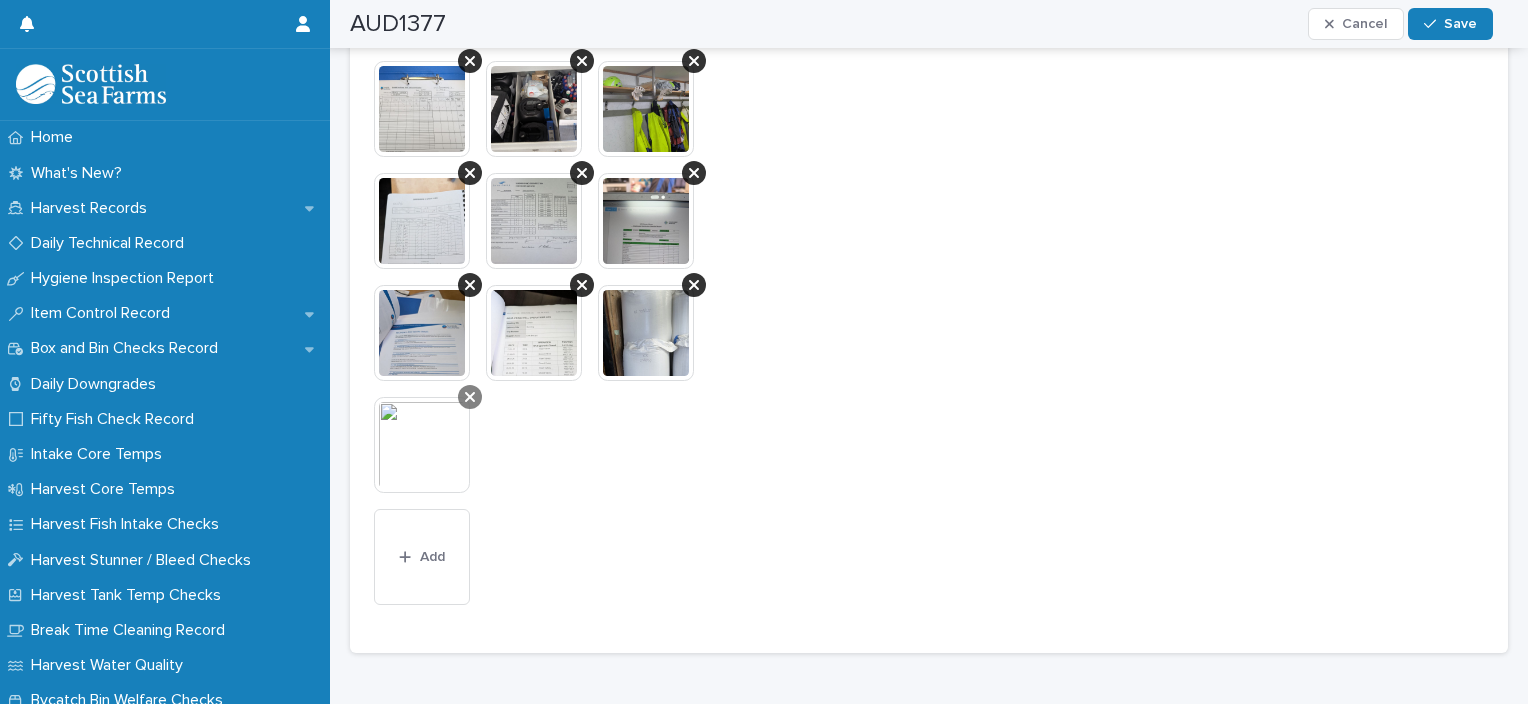 click 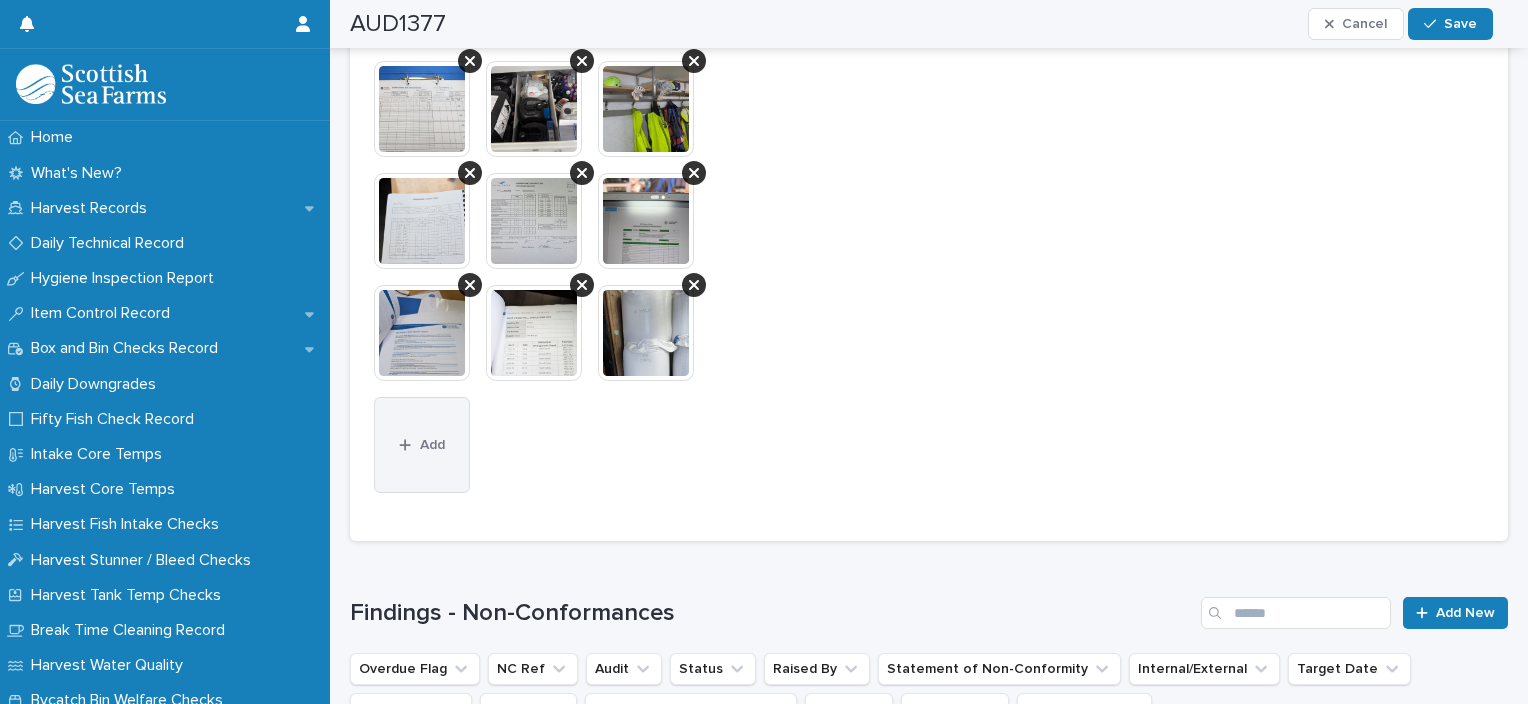 click on "Add" at bounding box center [422, 445] 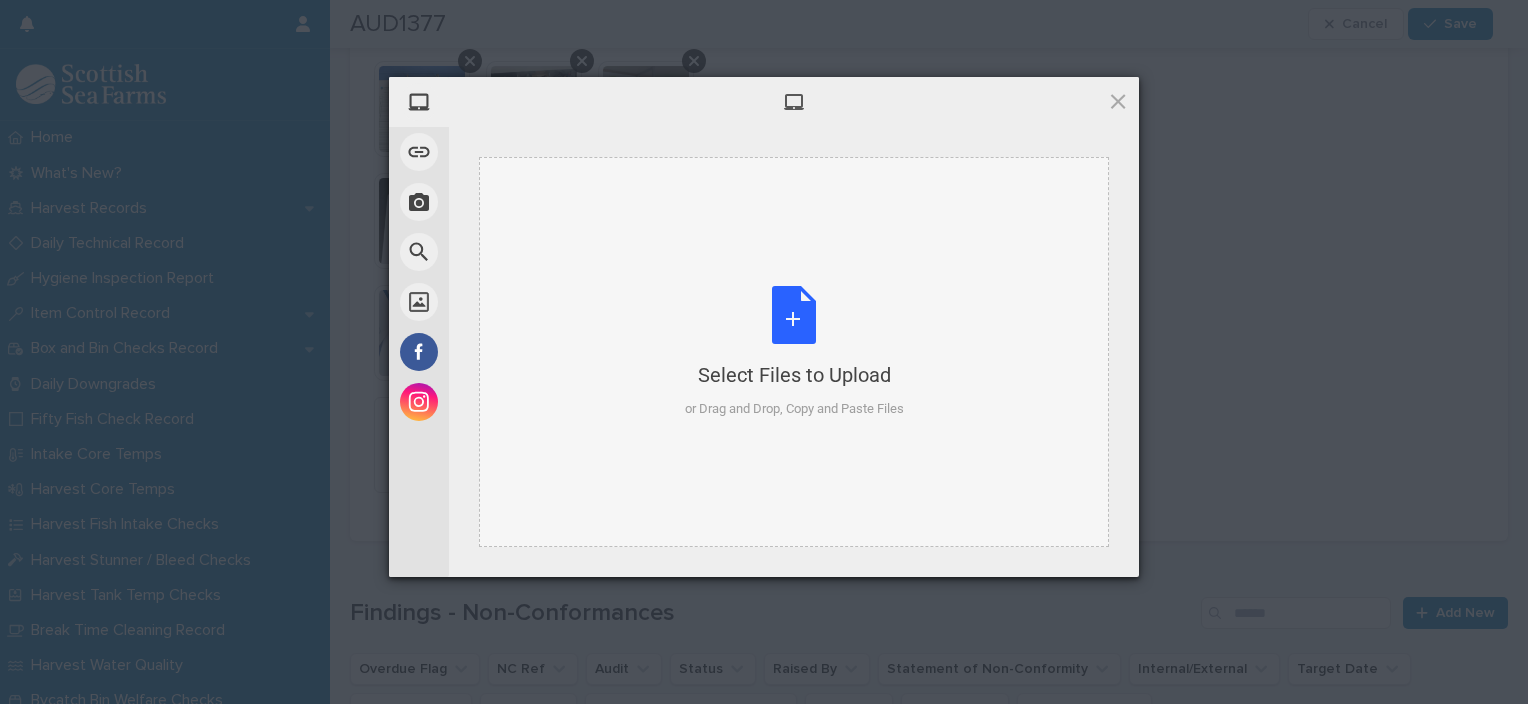 click on "Select Files to Upload" at bounding box center (794, 375) 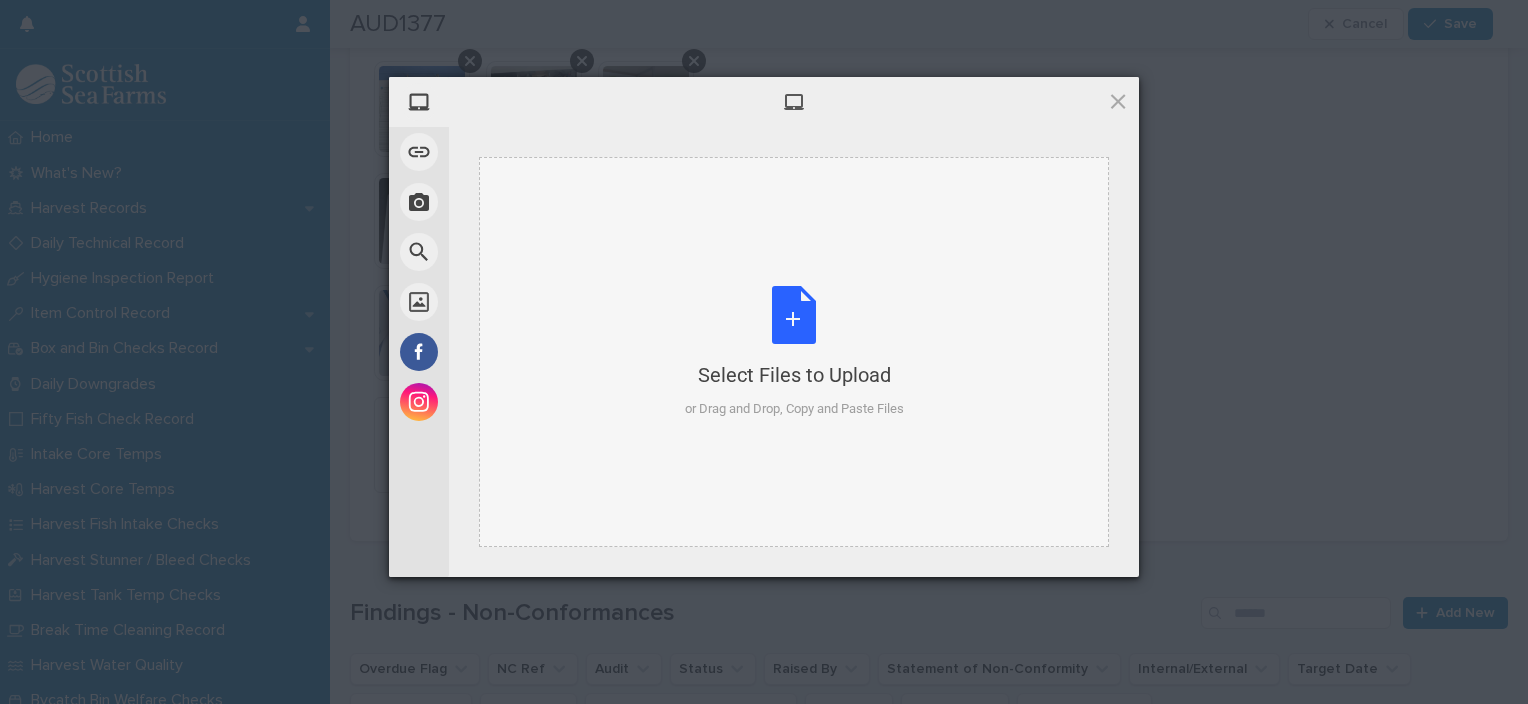 click on "Select Files to Upload" at bounding box center (794, 375) 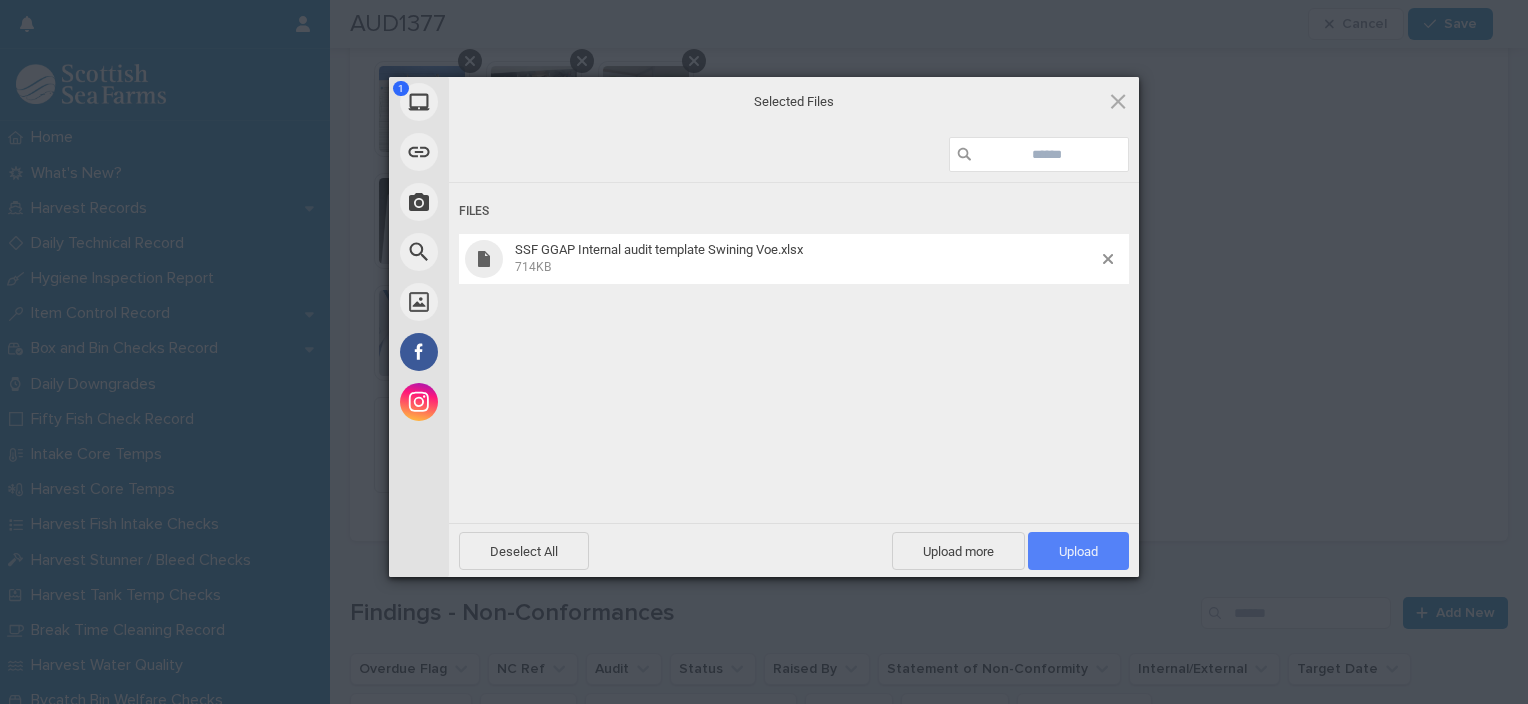 click on "Upload
1" at bounding box center (1078, 551) 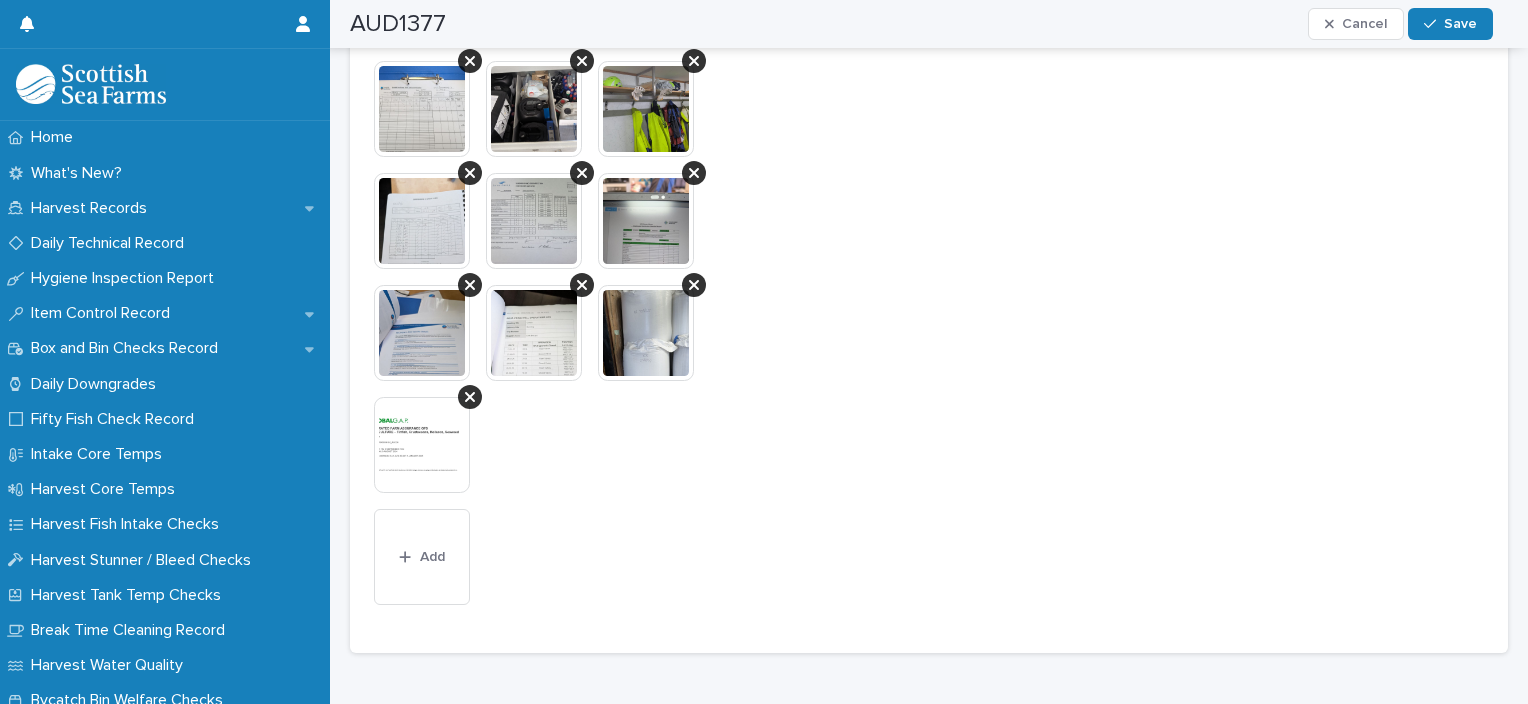 click at bounding box center (422, 445) 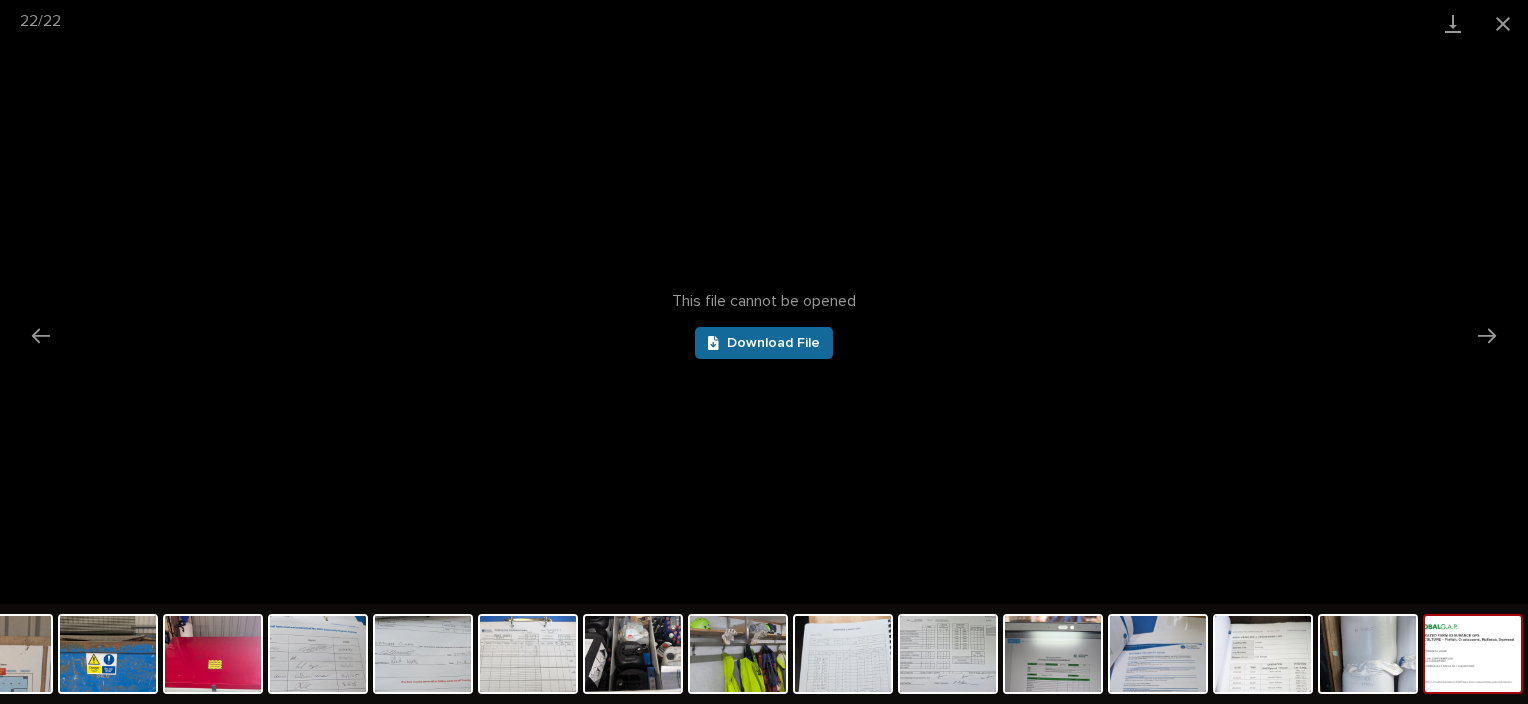 click on "Download File" at bounding box center (773, 343) 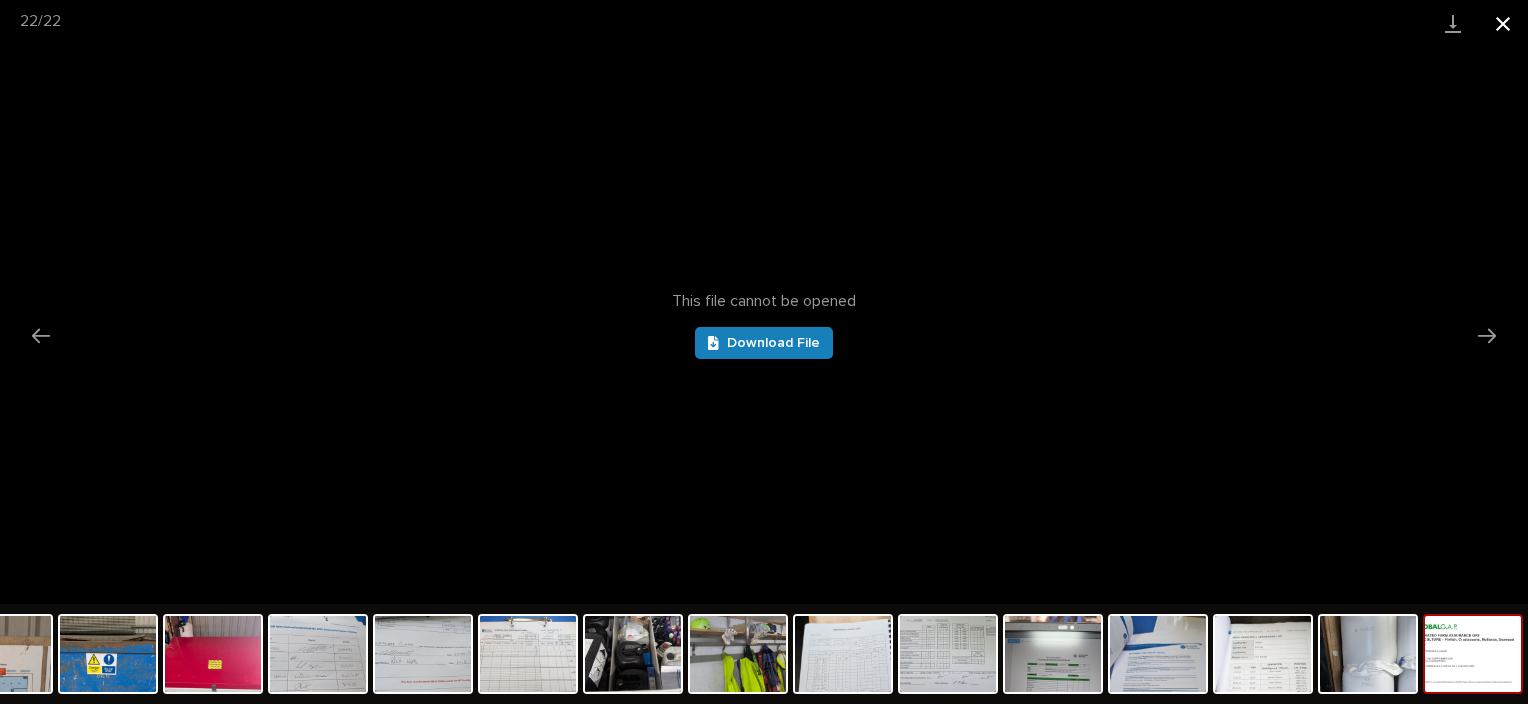 click at bounding box center [1503, 23] 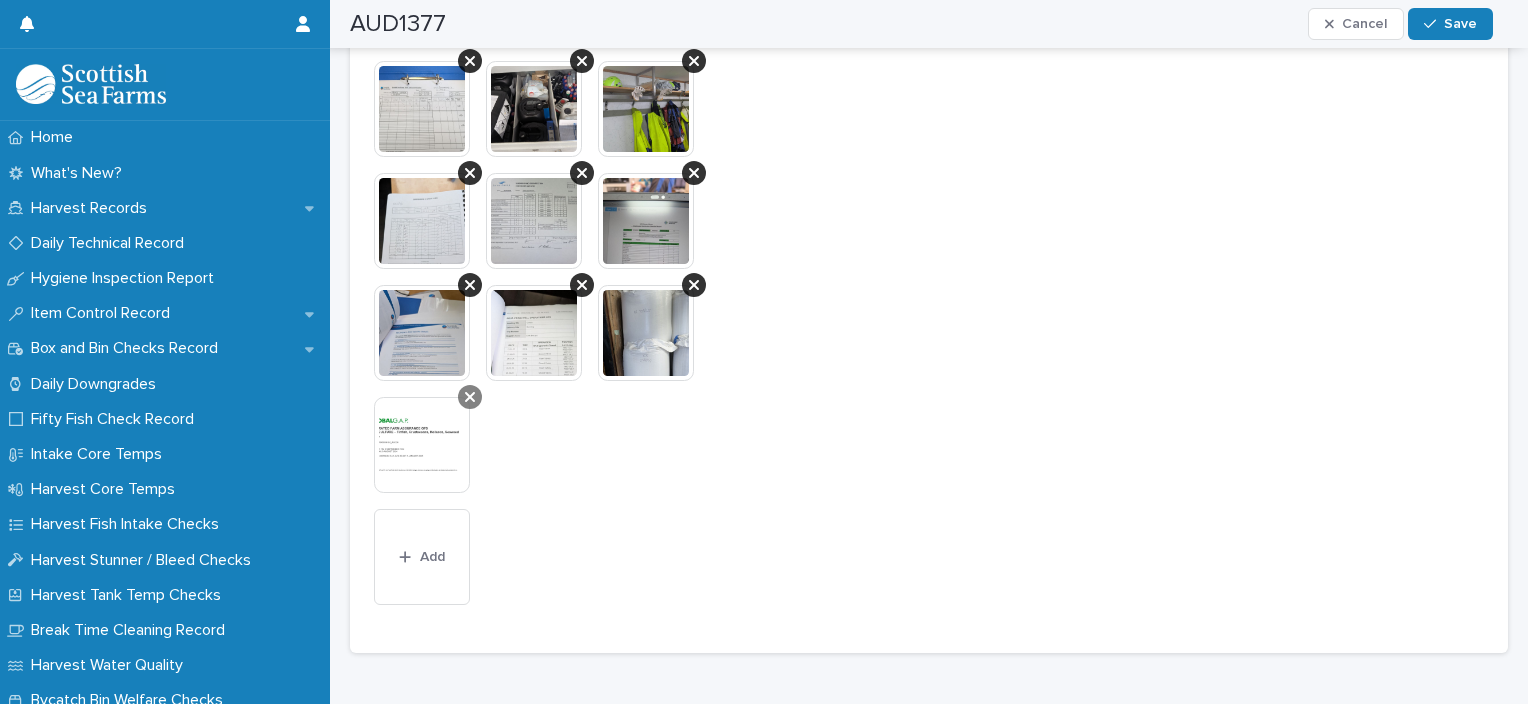 click at bounding box center (470, 397) 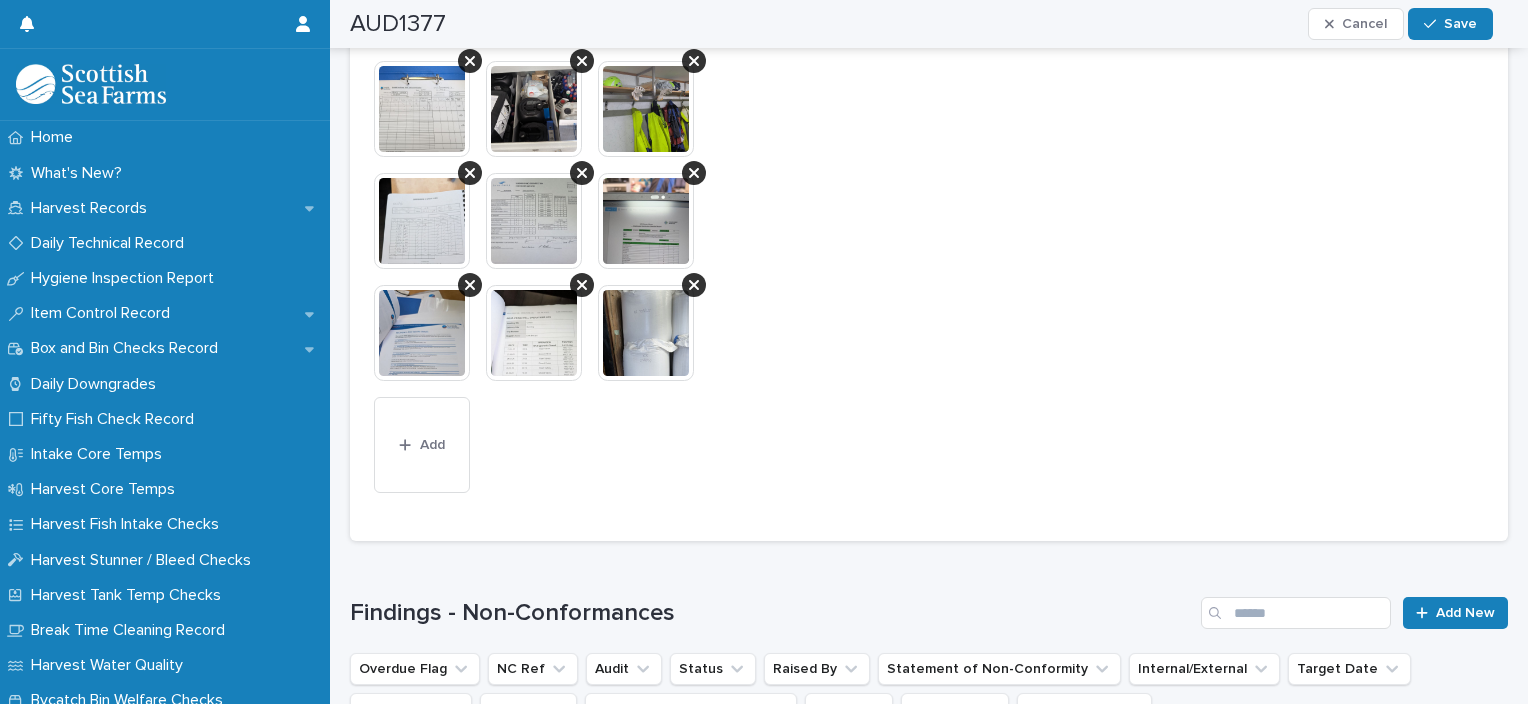 click on "This file cannot be opened Download File Add" at bounding box center (929, 65) 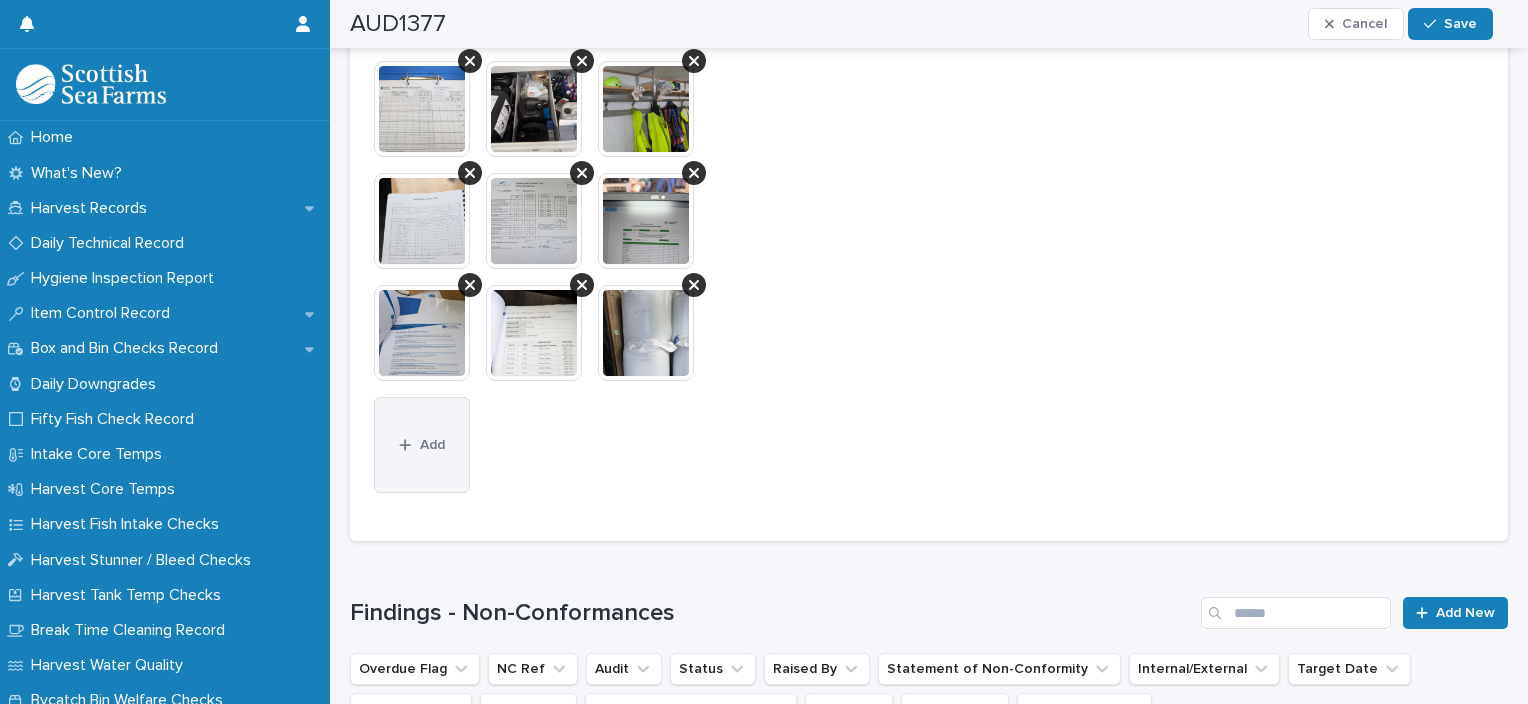 click on "Add" at bounding box center (422, 445) 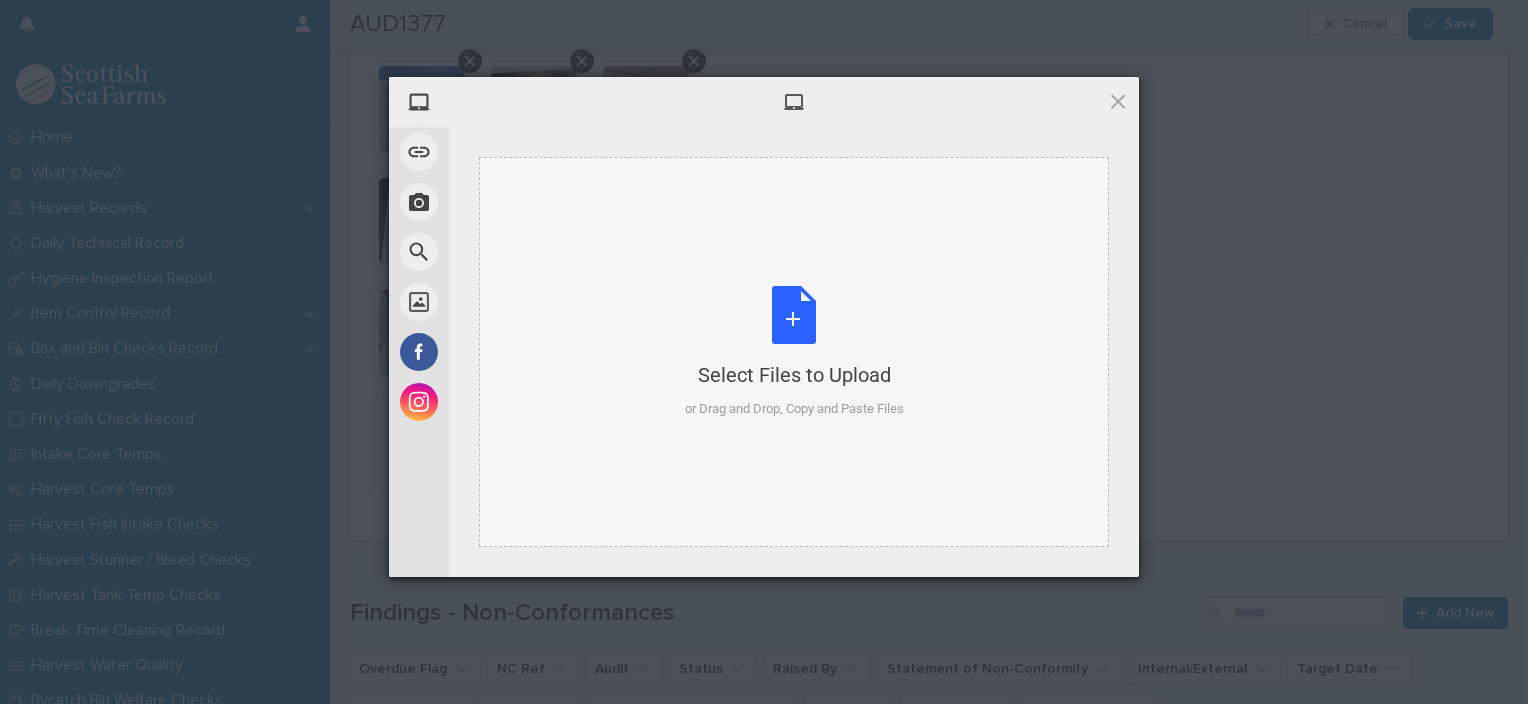 click on "Select Files to Upload" at bounding box center (794, 375) 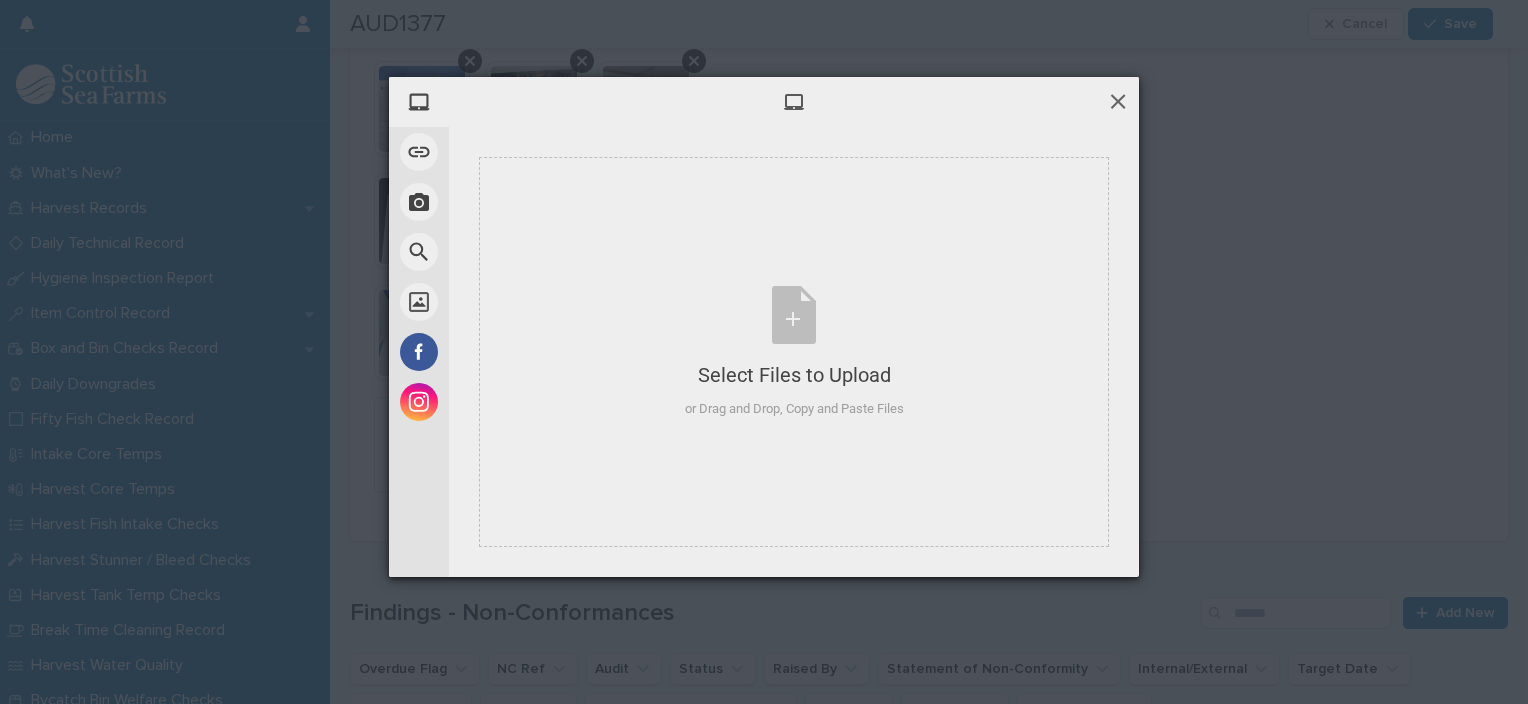 click at bounding box center [1118, 101] 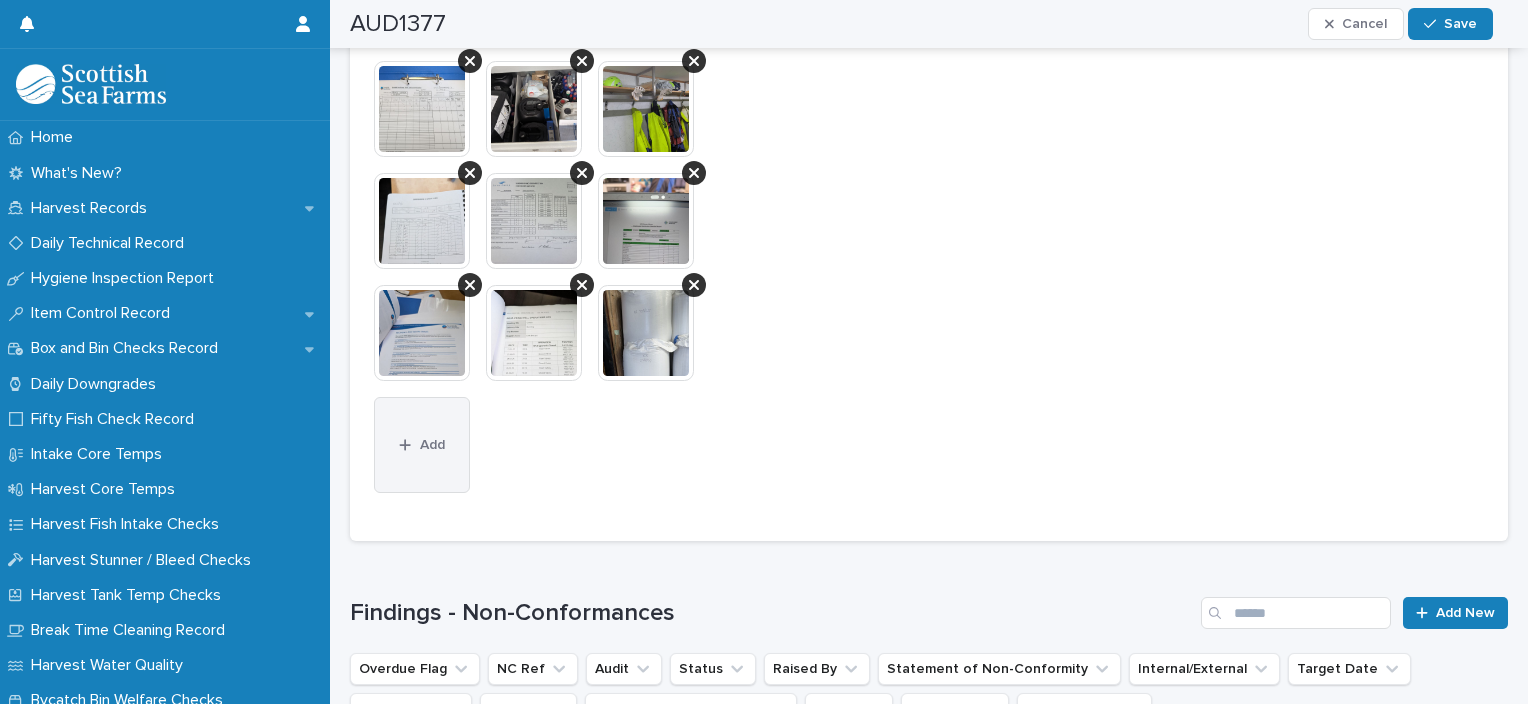 click on "Add" at bounding box center (432, 445) 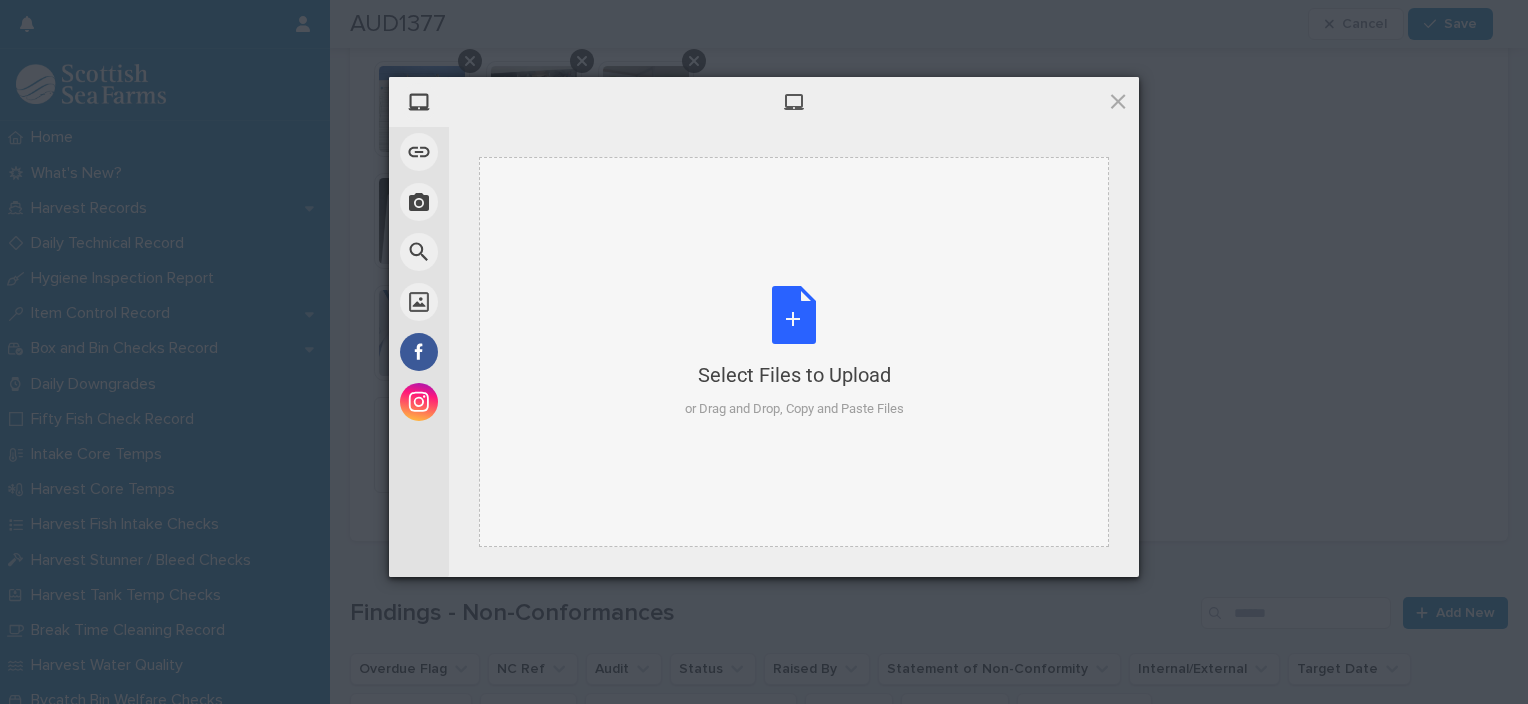 click on "Select Files to Upload
or Drag and Drop, Copy and Paste Files" at bounding box center (794, 352) 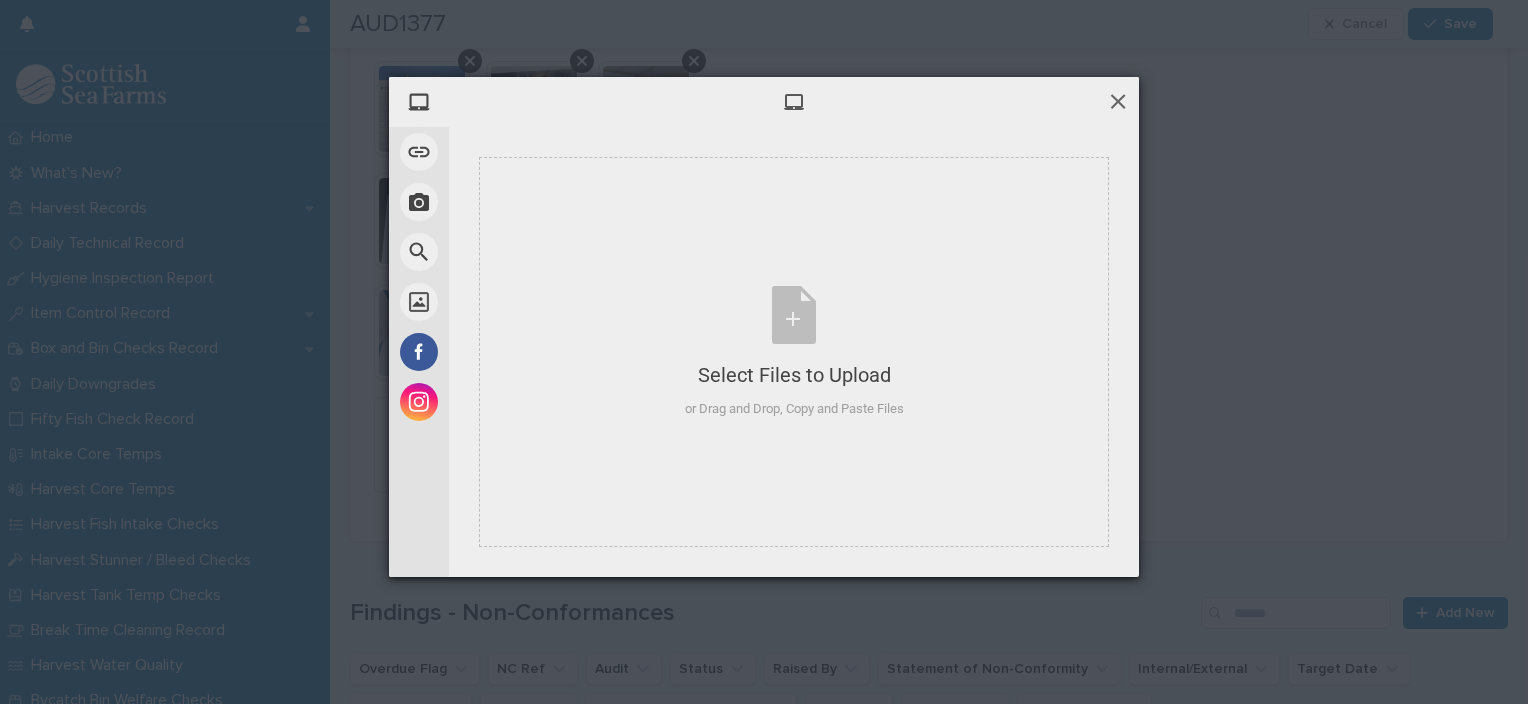 click at bounding box center (1118, 101) 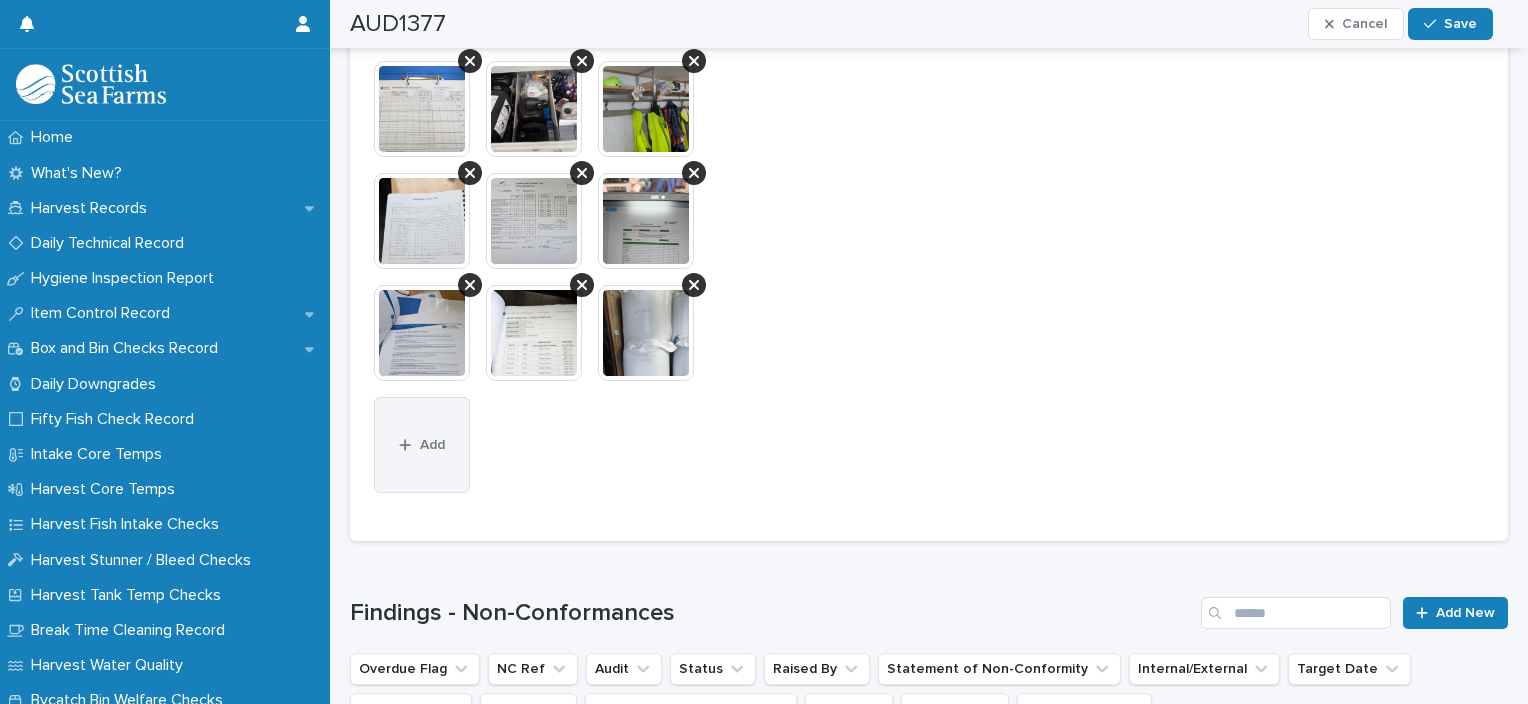 click on "Add" at bounding box center [422, 445] 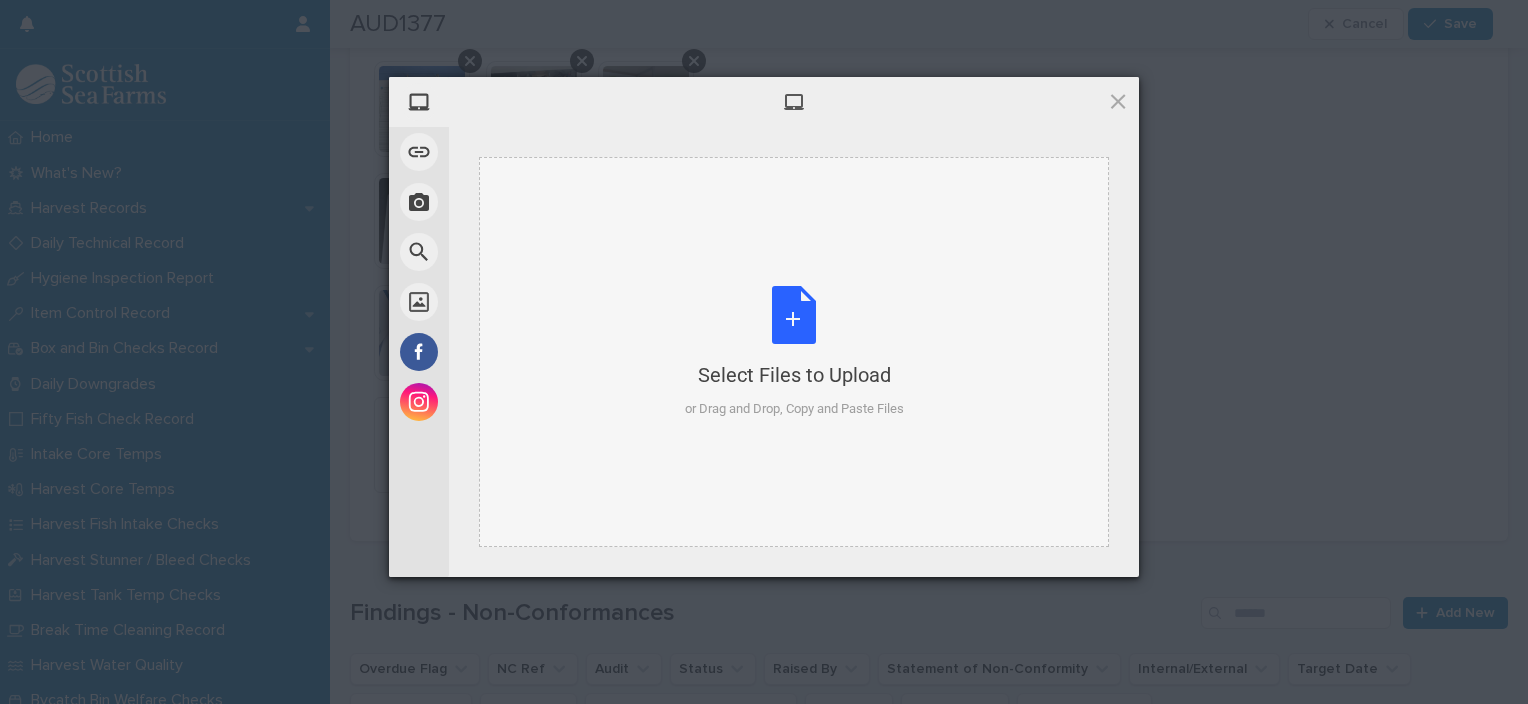 click on "Select Files to Upload
or Drag and Drop, Copy and Paste Files" at bounding box center [794, 352] 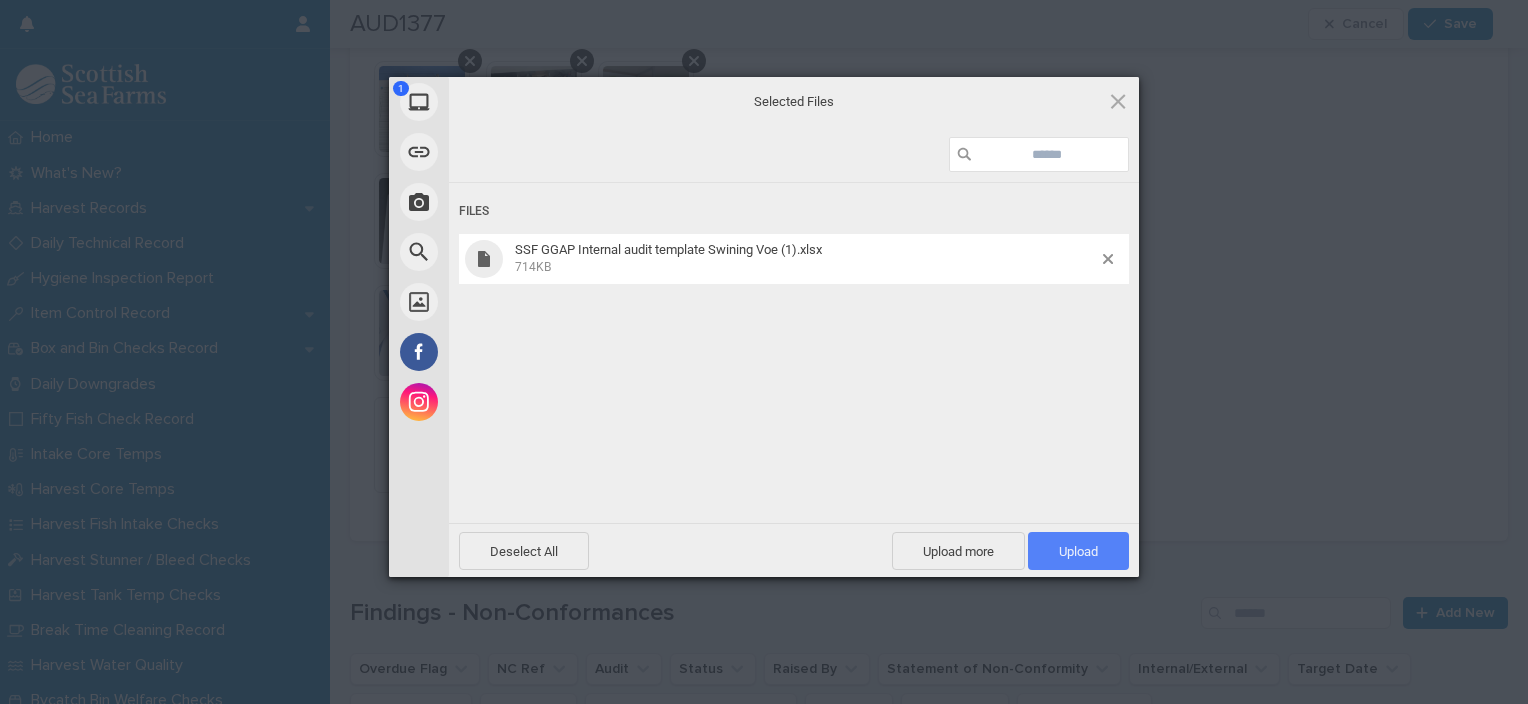 click on "Upload
1" at bounding box center [1078, 551] 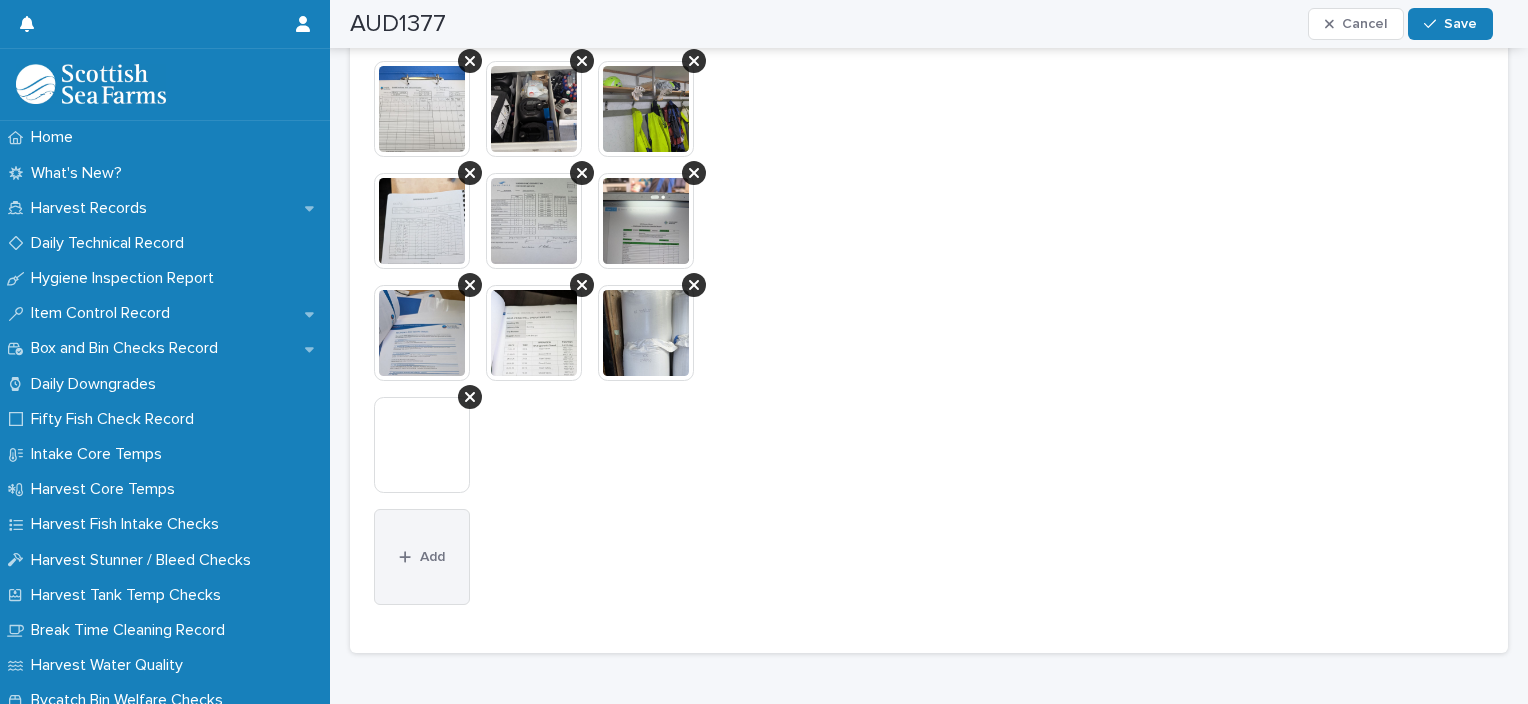 click 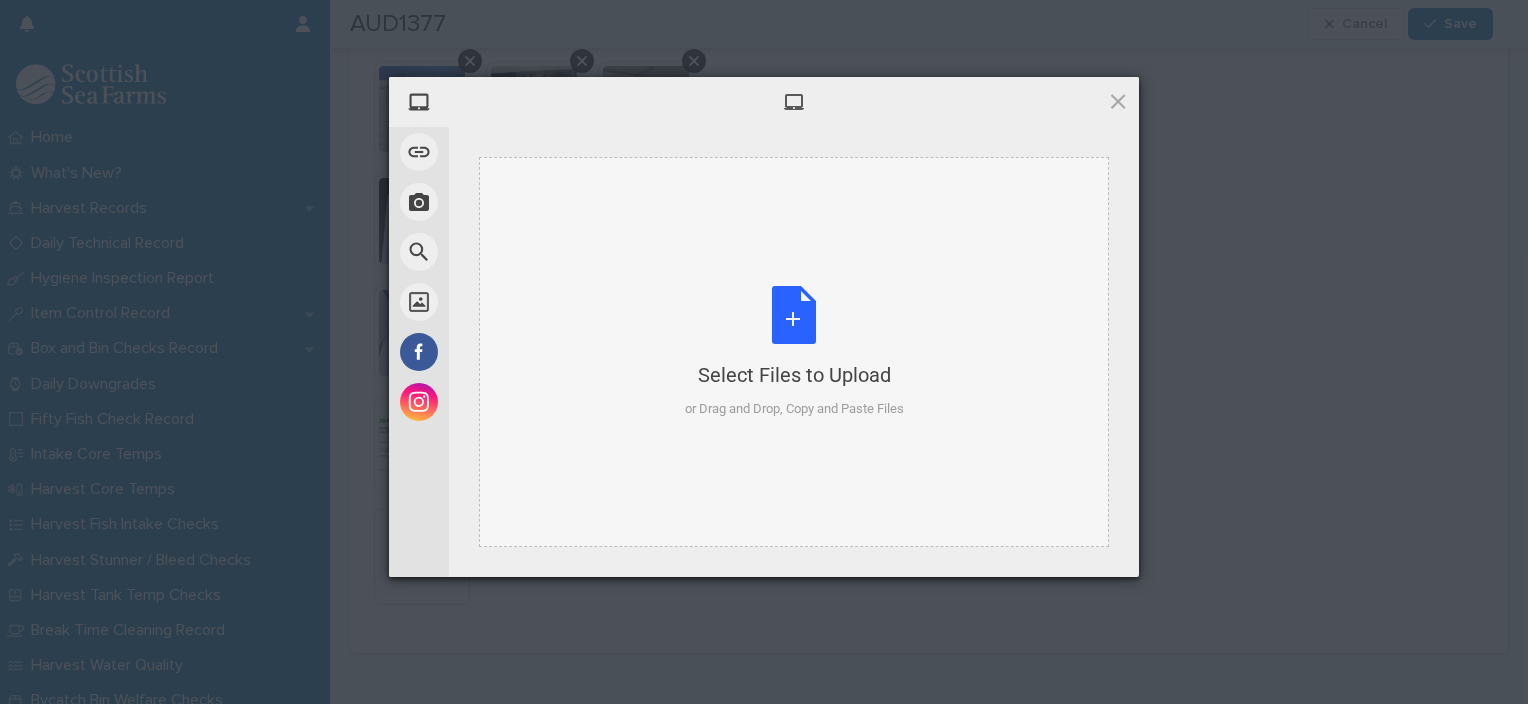 click on "Select Files to Upload
or Drag and Drop, Copy and Paste Files" at bounding box center (794, 352) 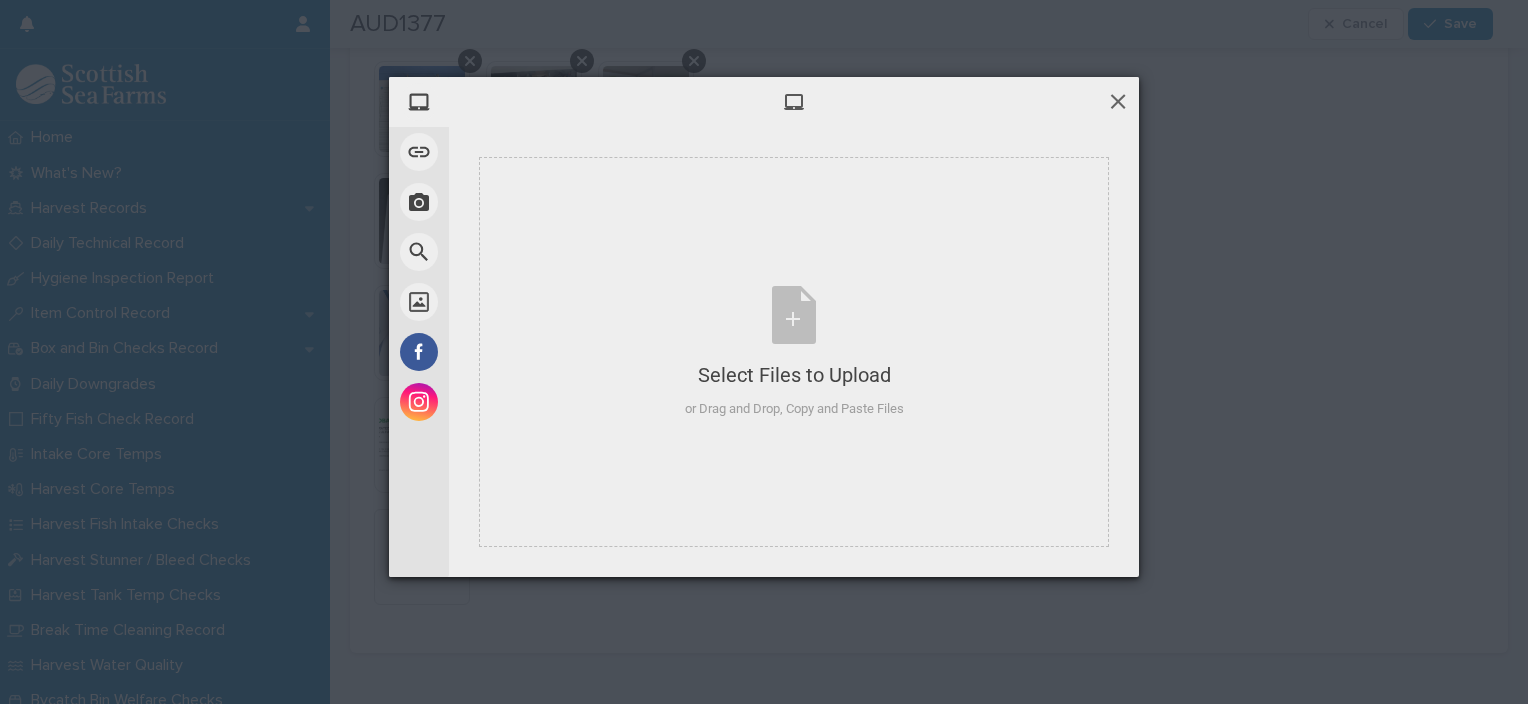 click at bounding box center [1118, 101] 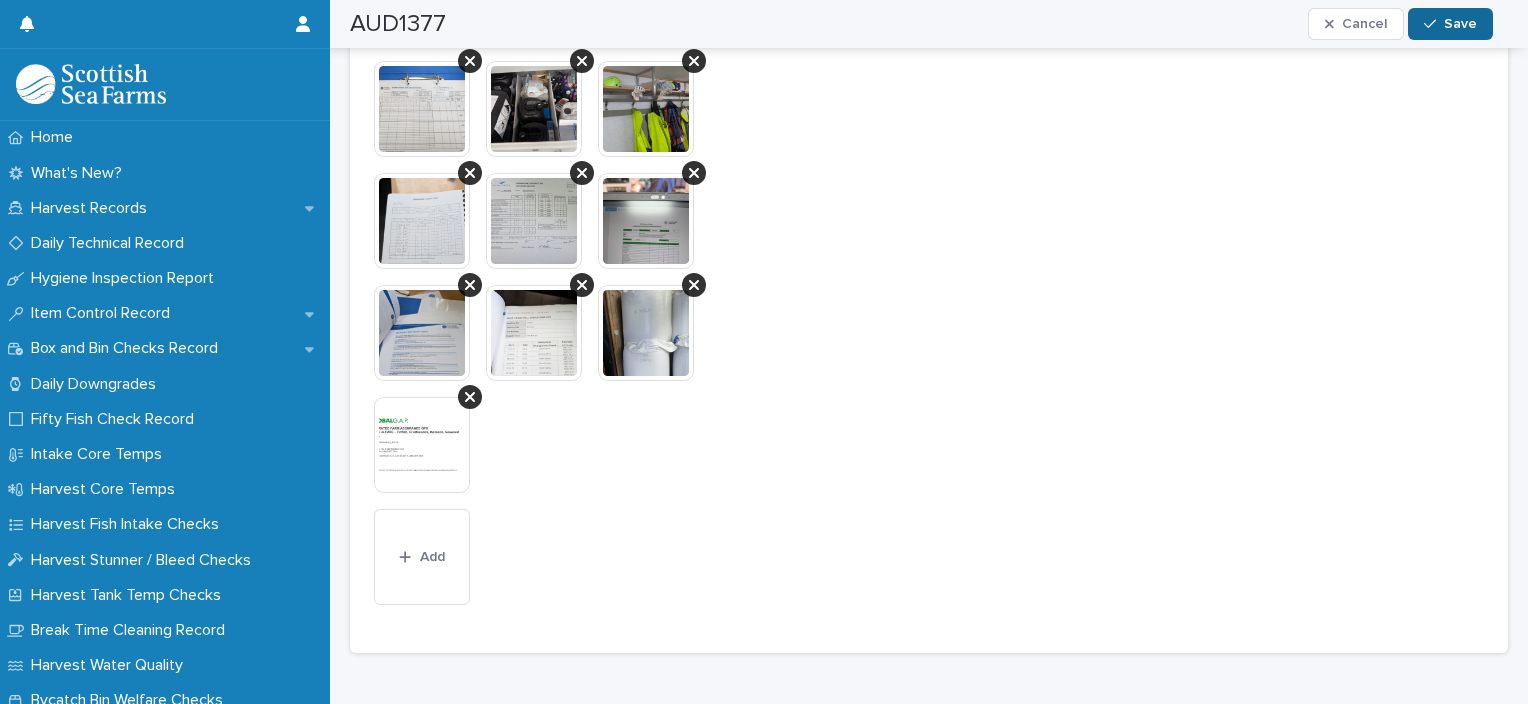 click on "Save" at bounding box center [1450, 24] 